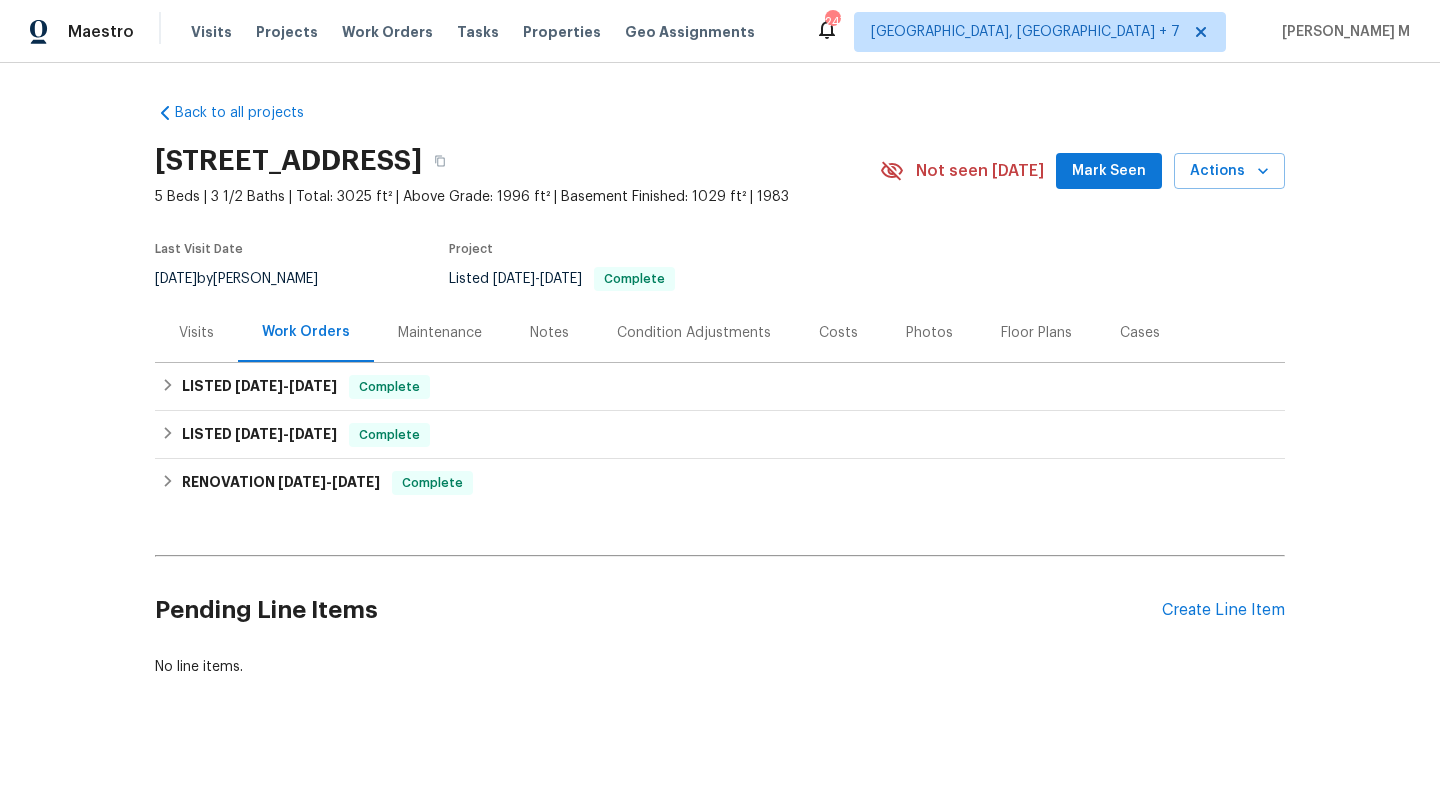 scroll, scrollTop: 0, scrollLeft: 0, axis: both 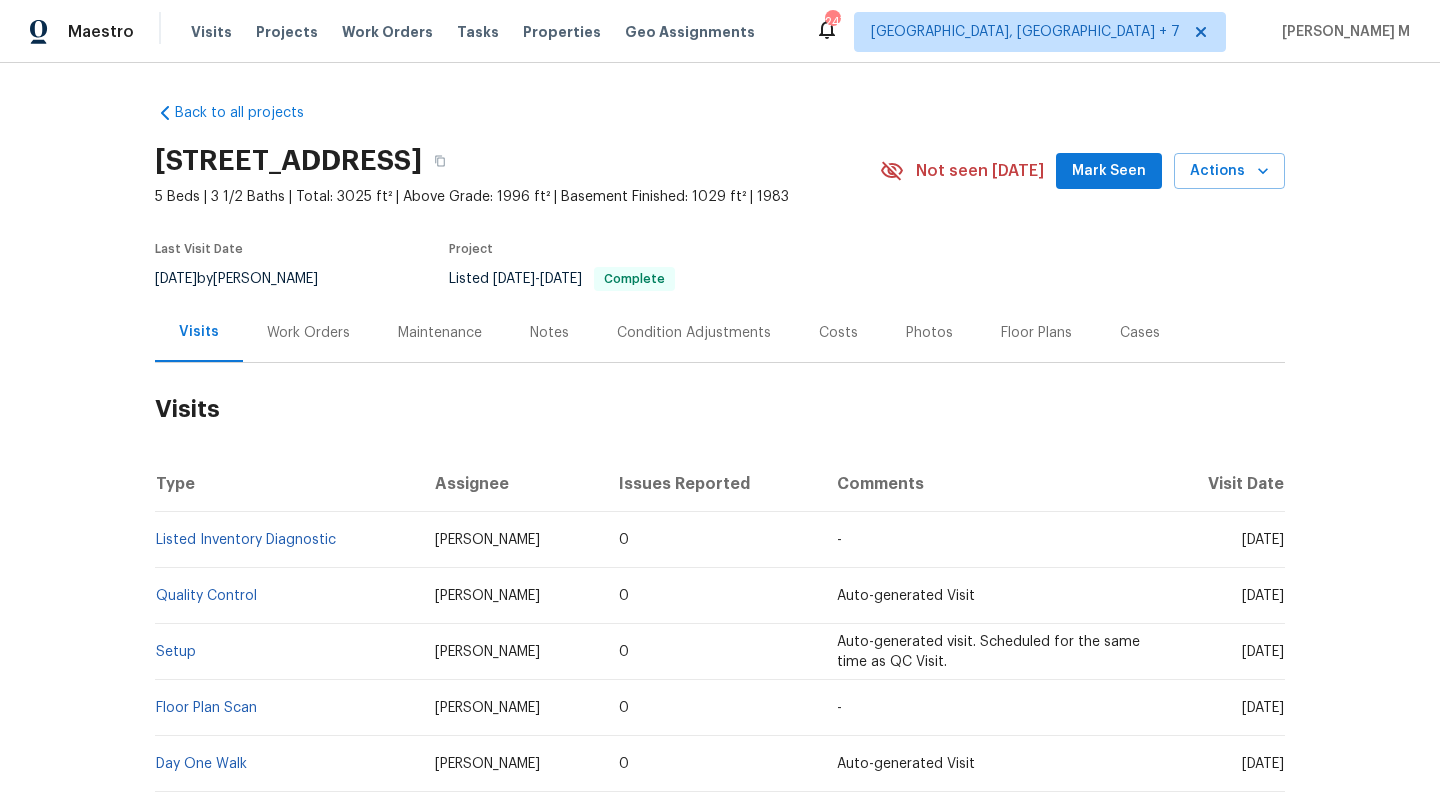 click on "Work Orders" at bounding box center (308, 333) 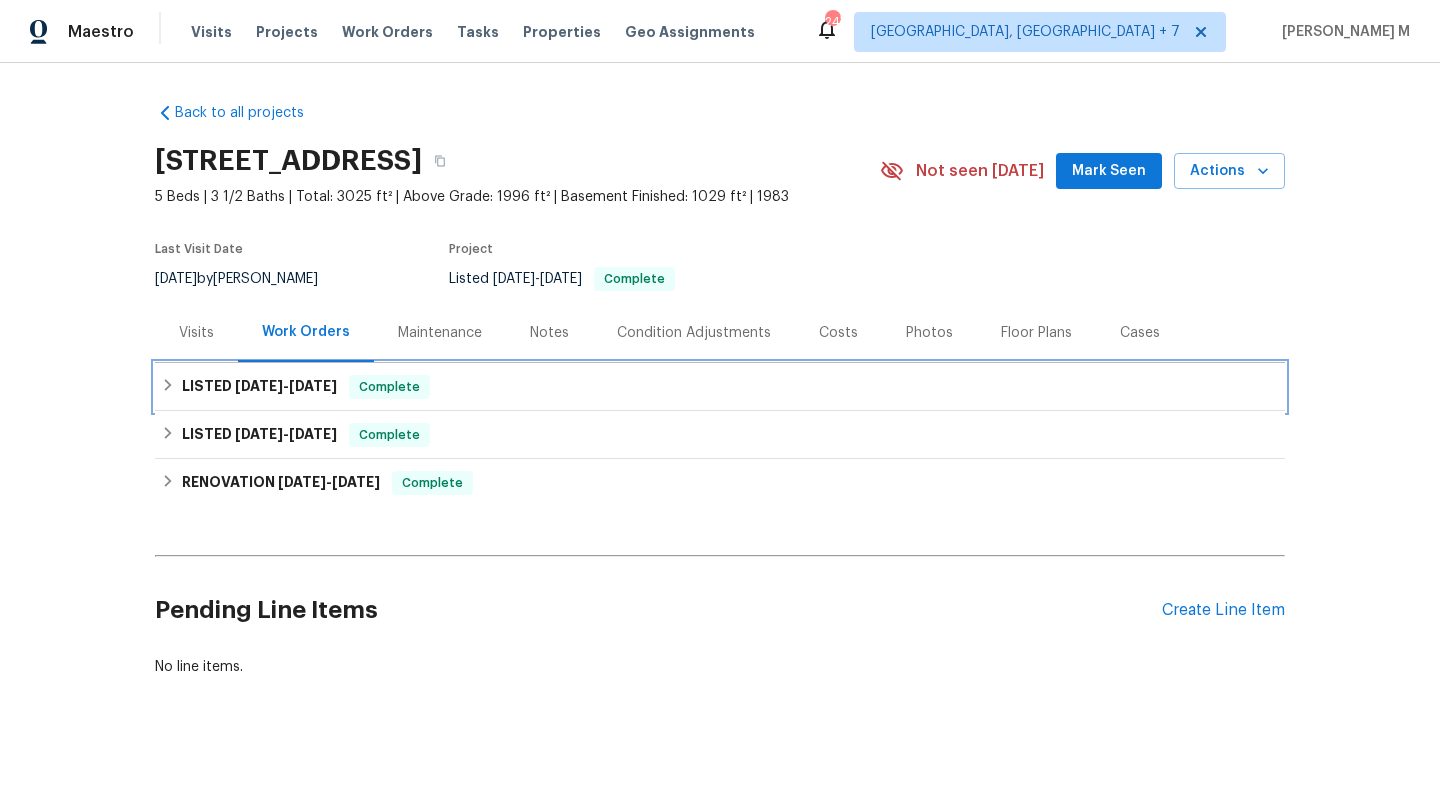 click on "LISTED   6/9/25  -  6/13/25 Complete" at bounding box center (720, 387) 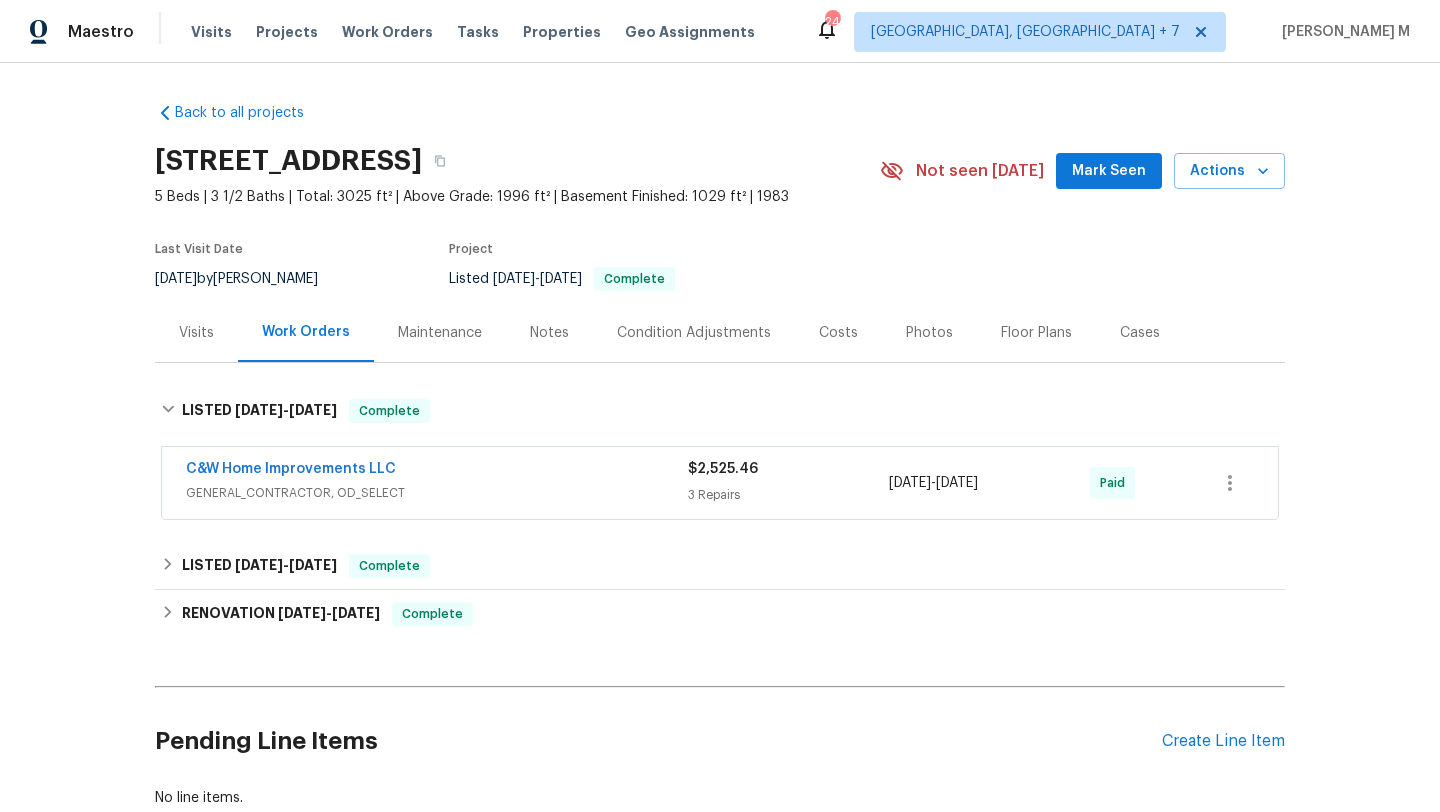 click on "GENERAL_CONTRACTOR, OD_SELECT" at bounding box center [437, 493] 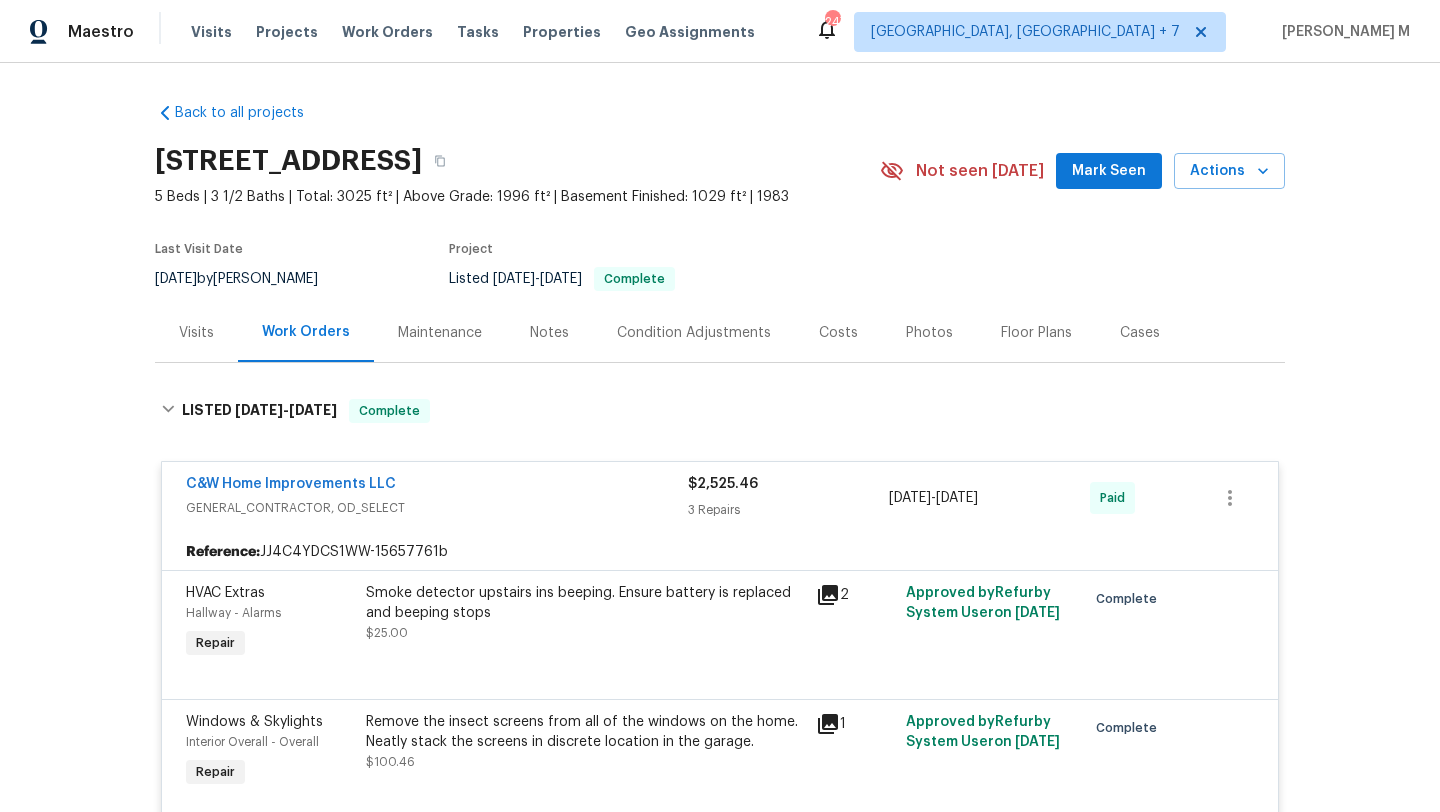 click on "Visits" at bounding box center [196, 332] 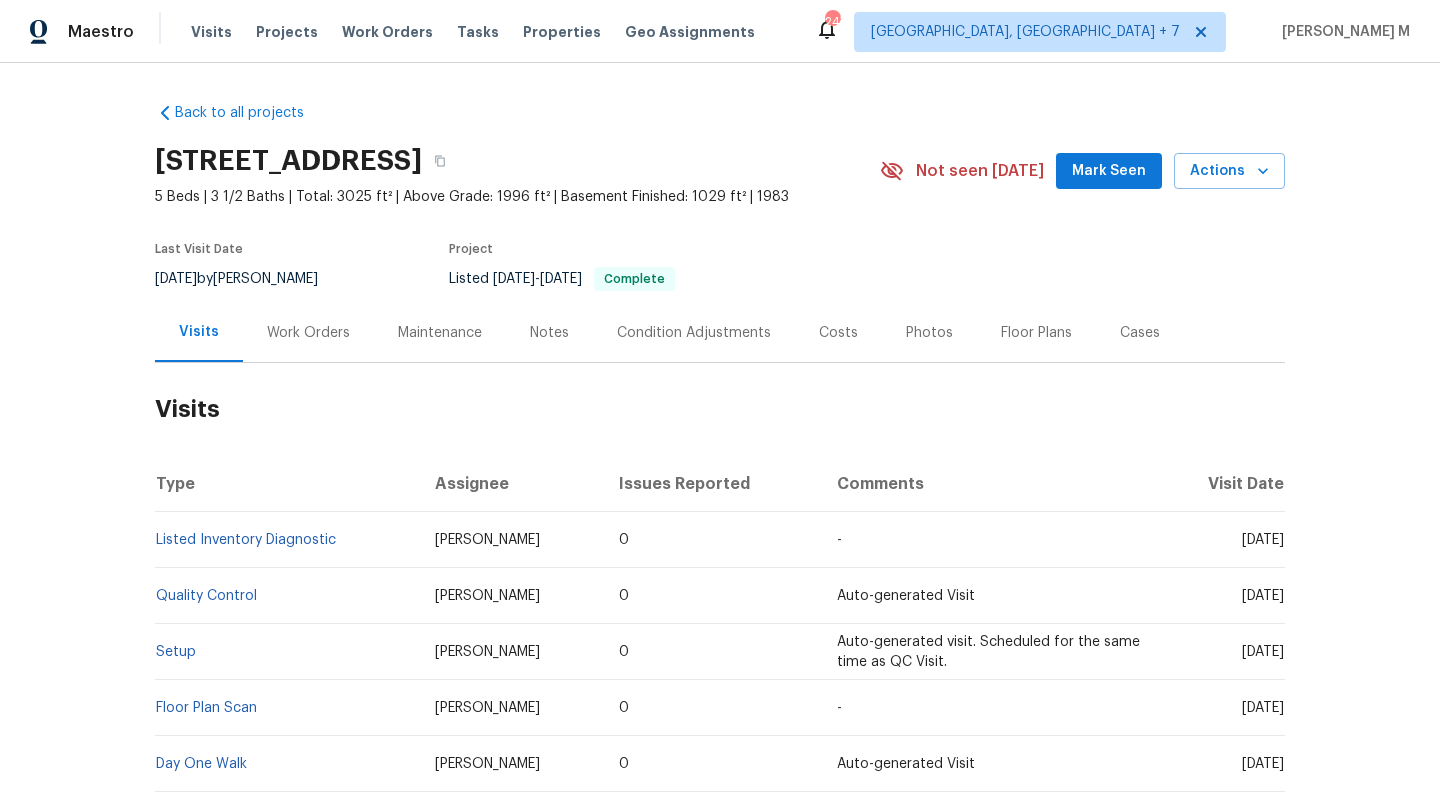drag, startPoint x: 1204, startPoint y: 541, endPoint x: 1242, endPoint y: 544, distance: 38.118237 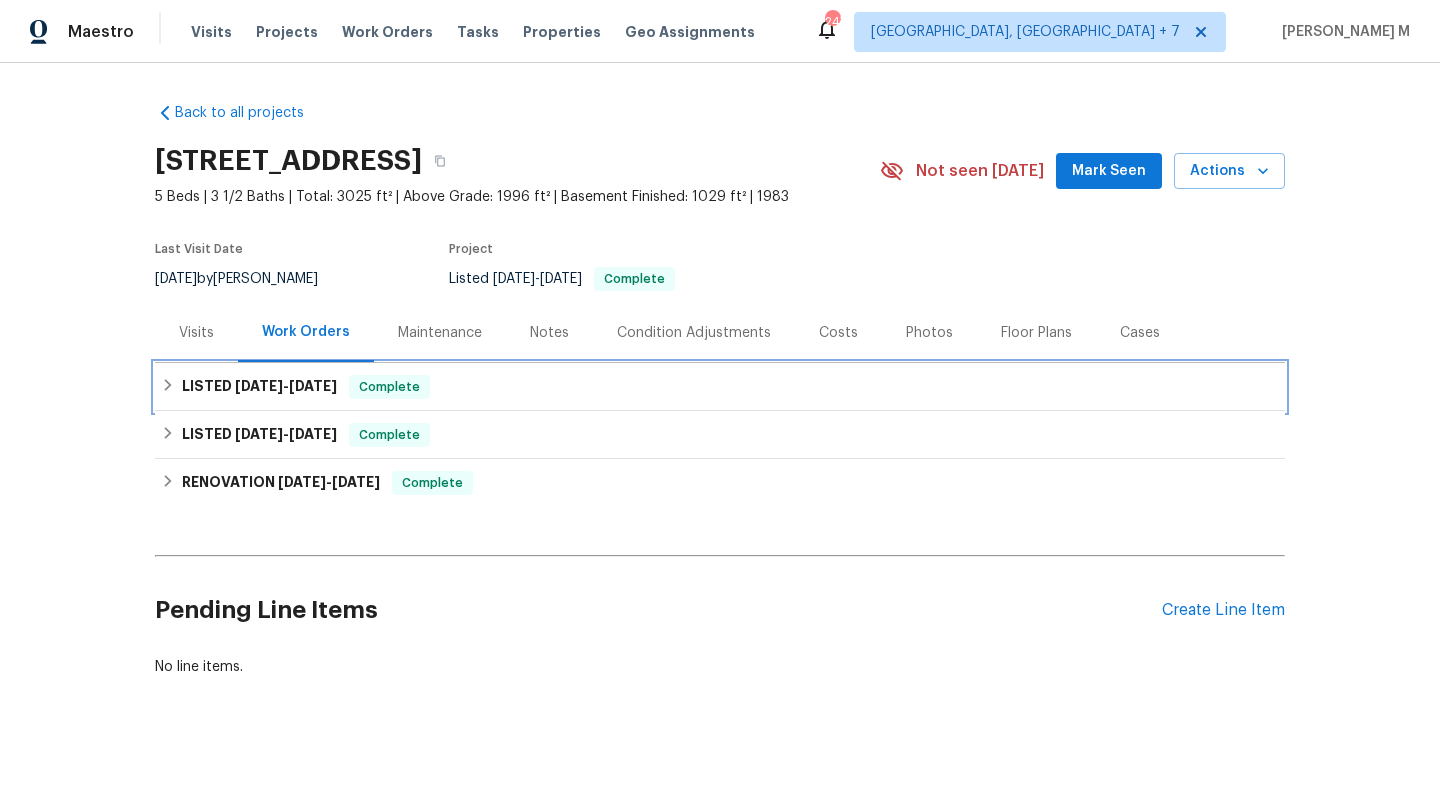 click on "6/9/25" at bounding box center [259, 386] 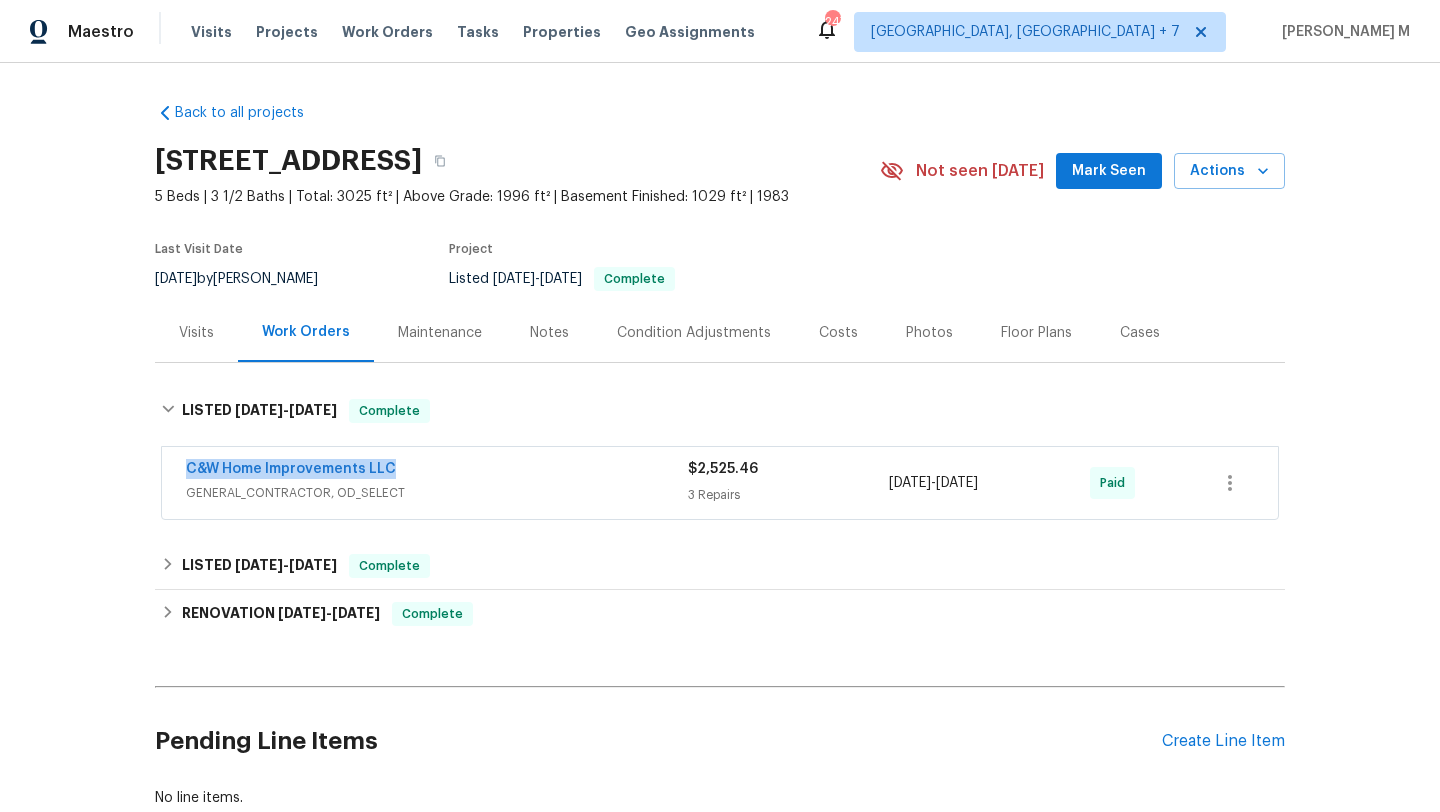 drag, startPoint x: 166, startPoint y: 476, endPoint x: 460, endPoint y: 481, distance: 294.0425 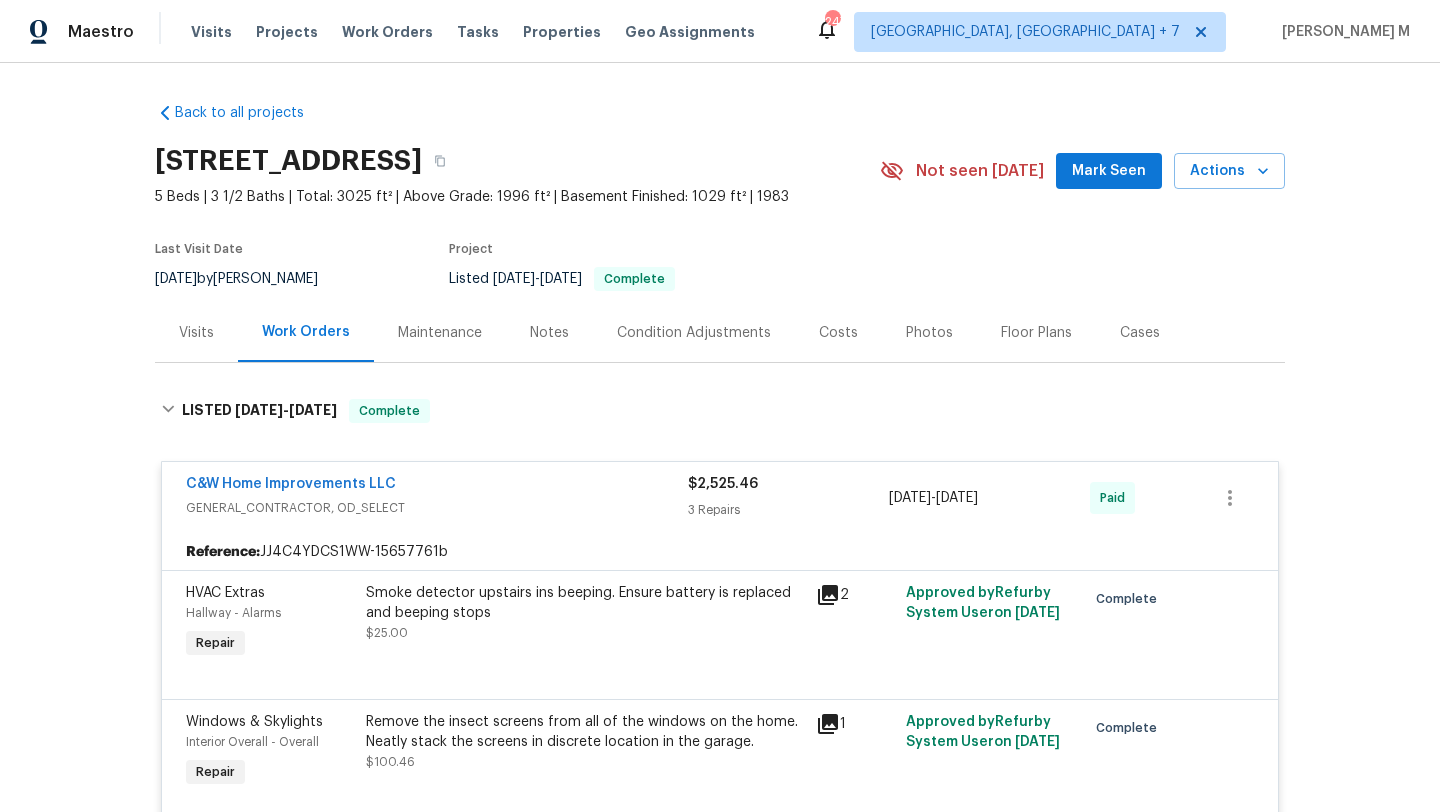 click on "Cases" at bounding box center [1140, 332] 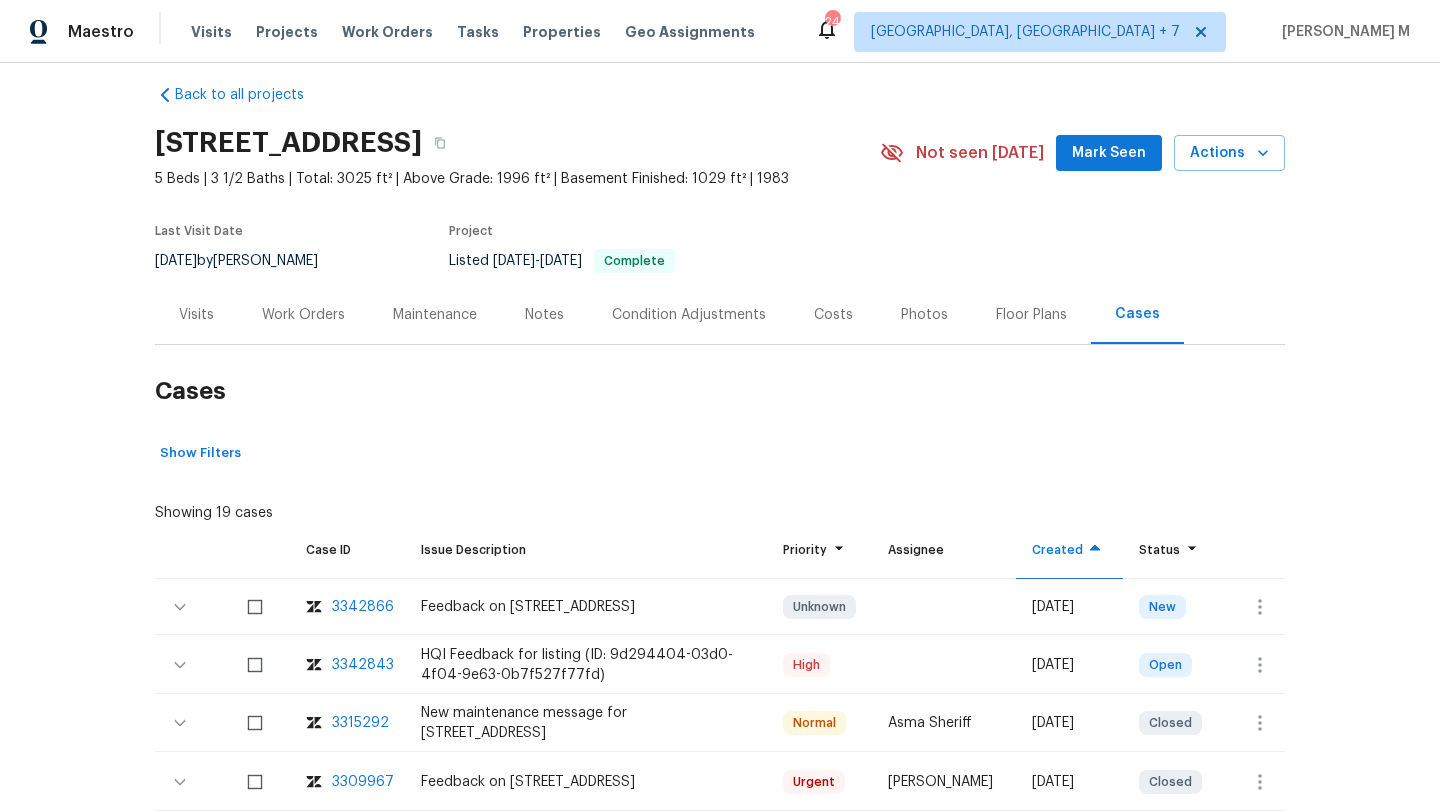scroll, scrollTop: 75, scrollLeft: 0, axis: vertical 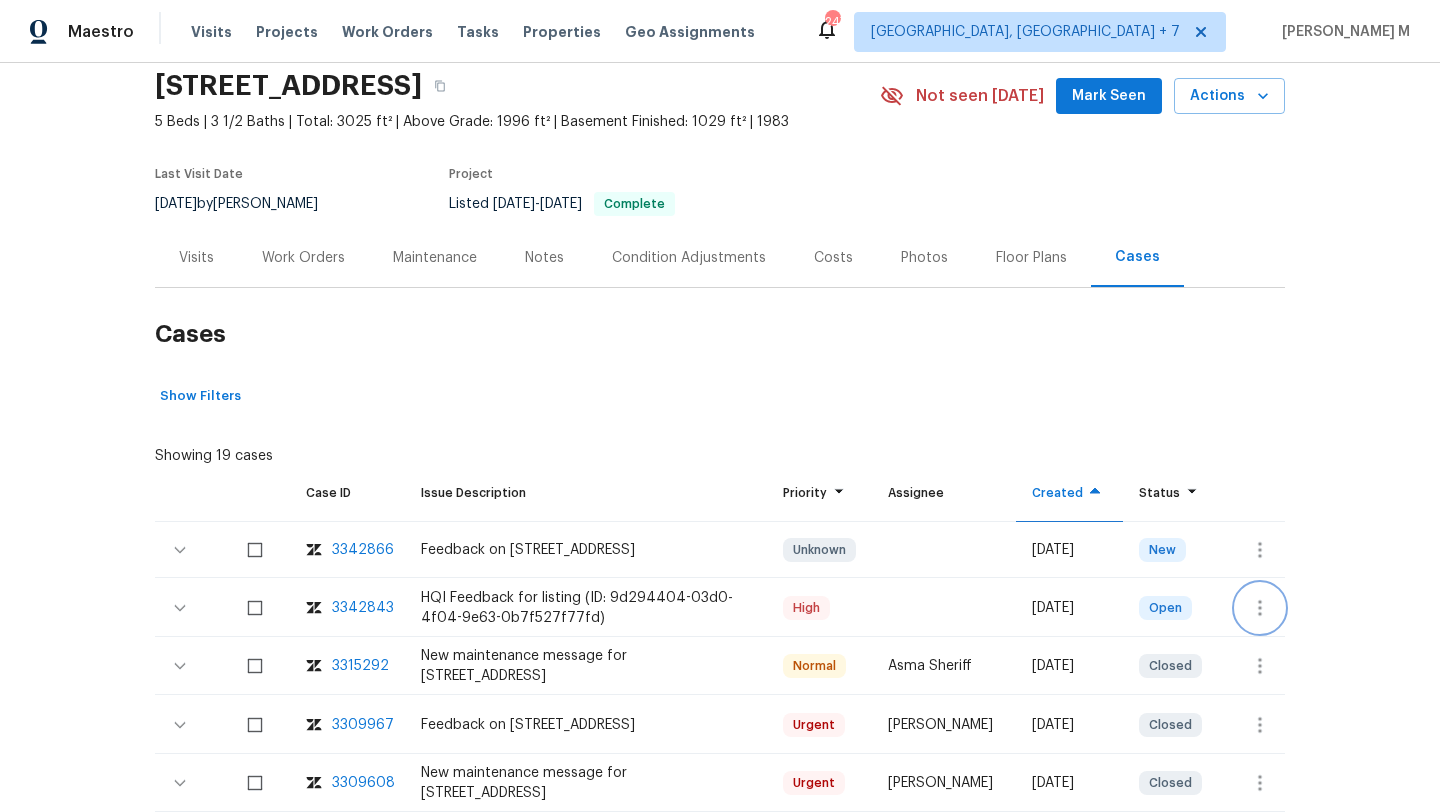 click at bounding box center (1260, 608) 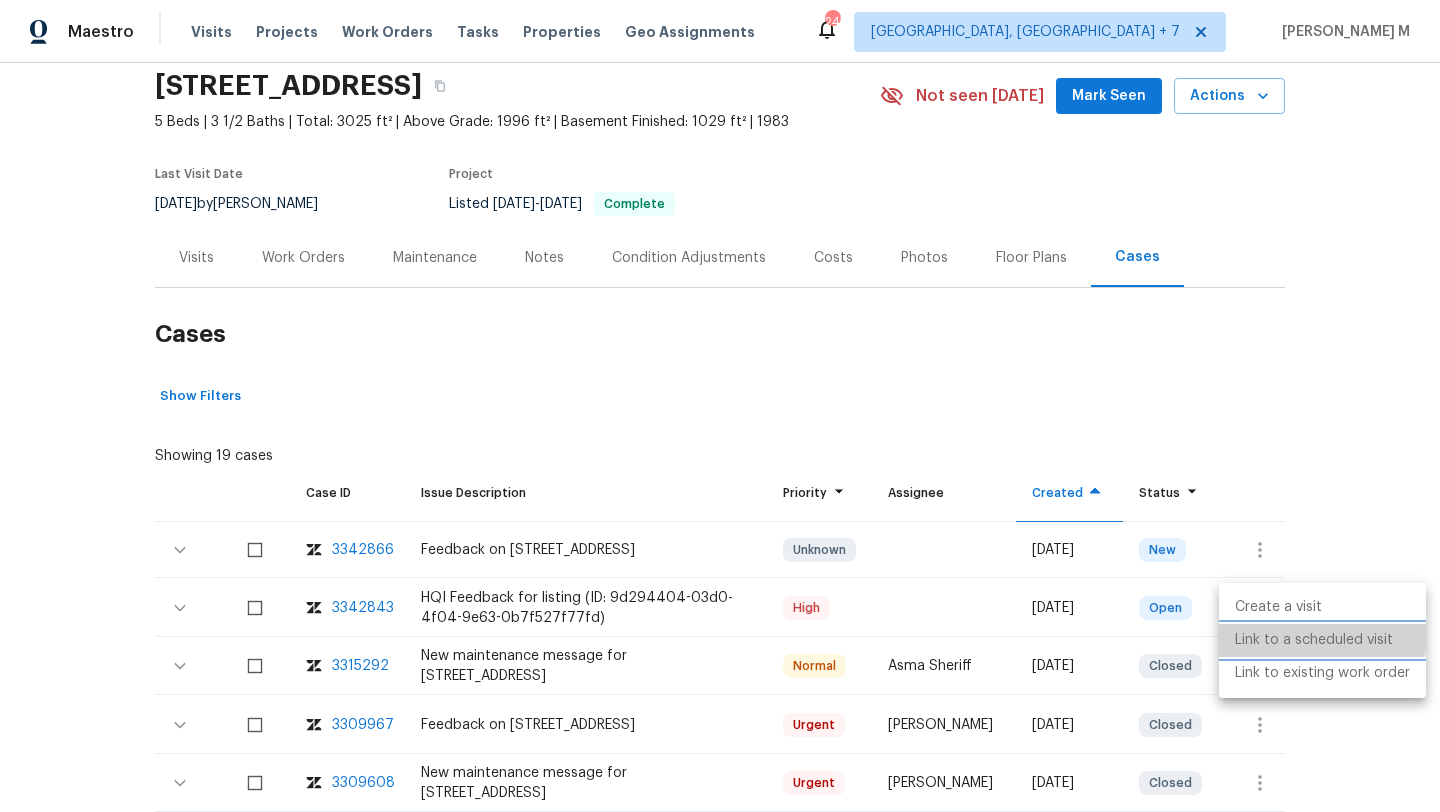 click on "Link to a scheduled visit" at bounding box center [1322, 640] 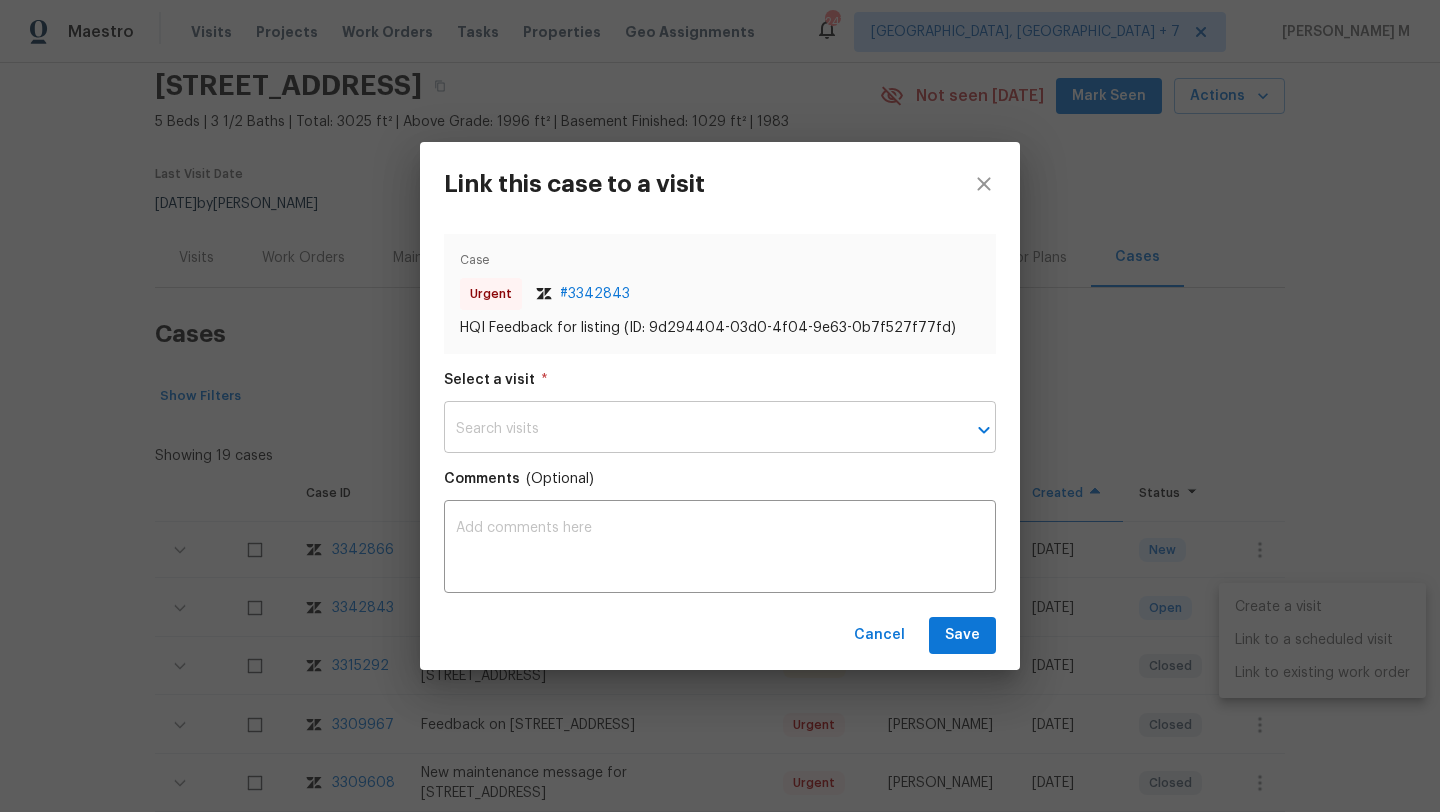 click at bounding box center (692, 429) 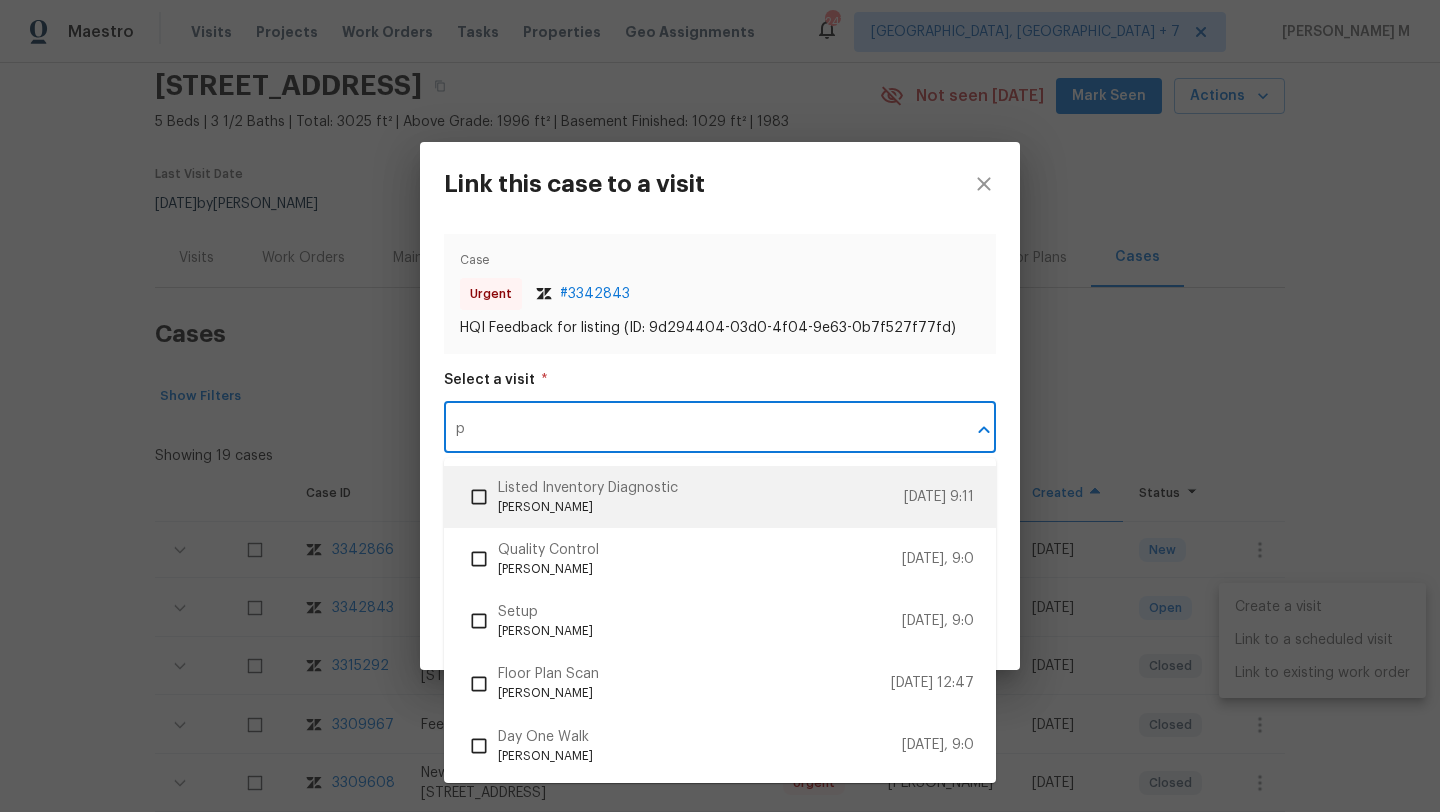 type on "p" 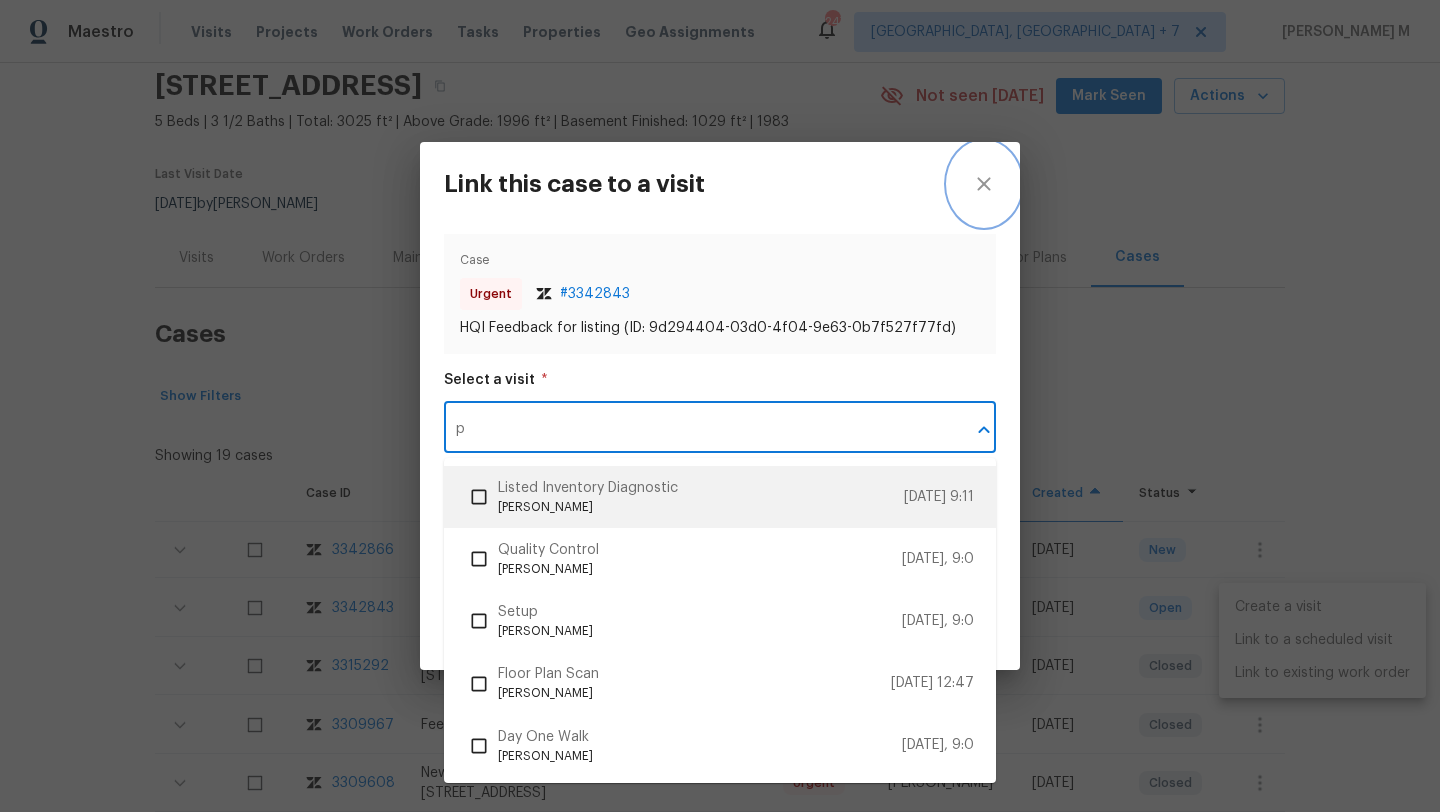 type 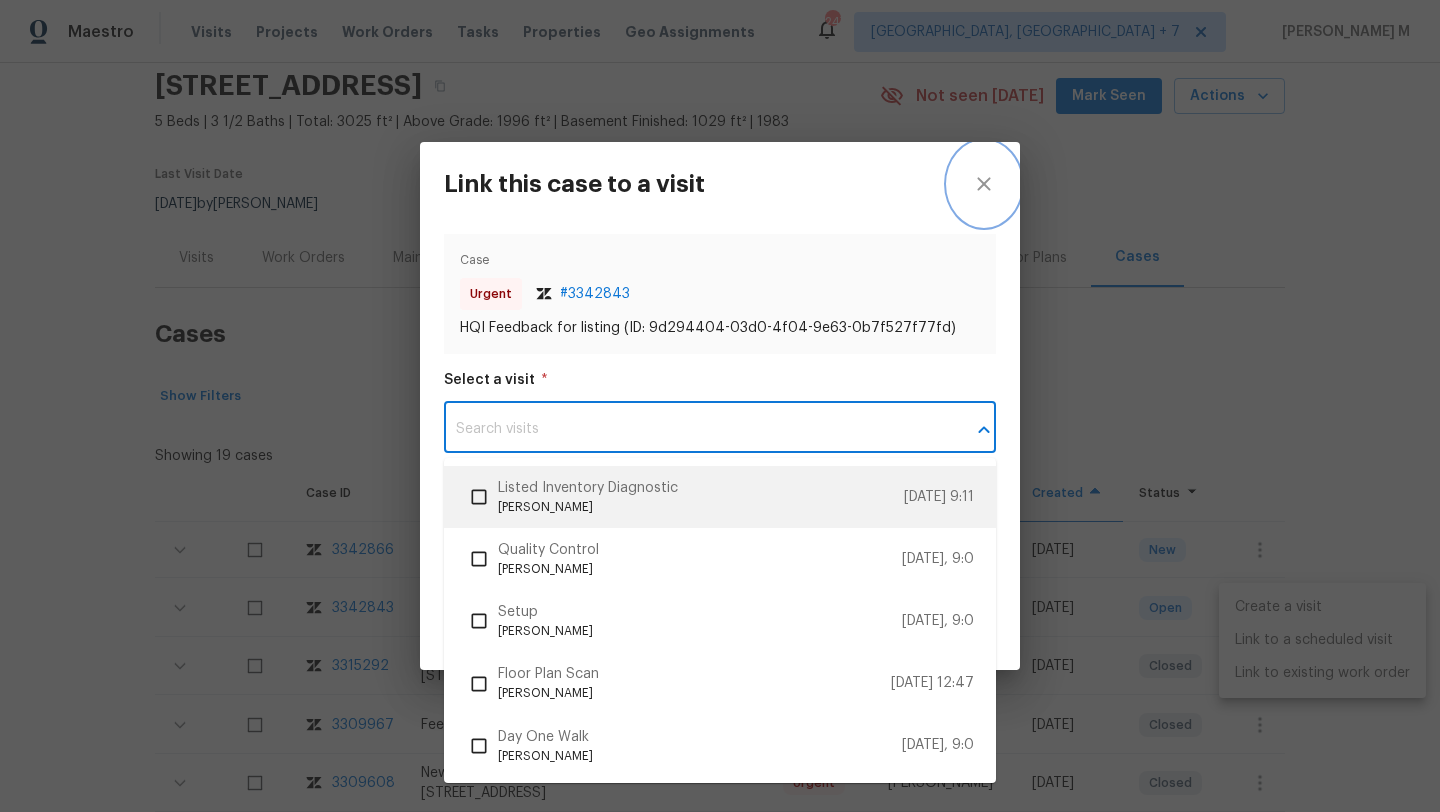 click 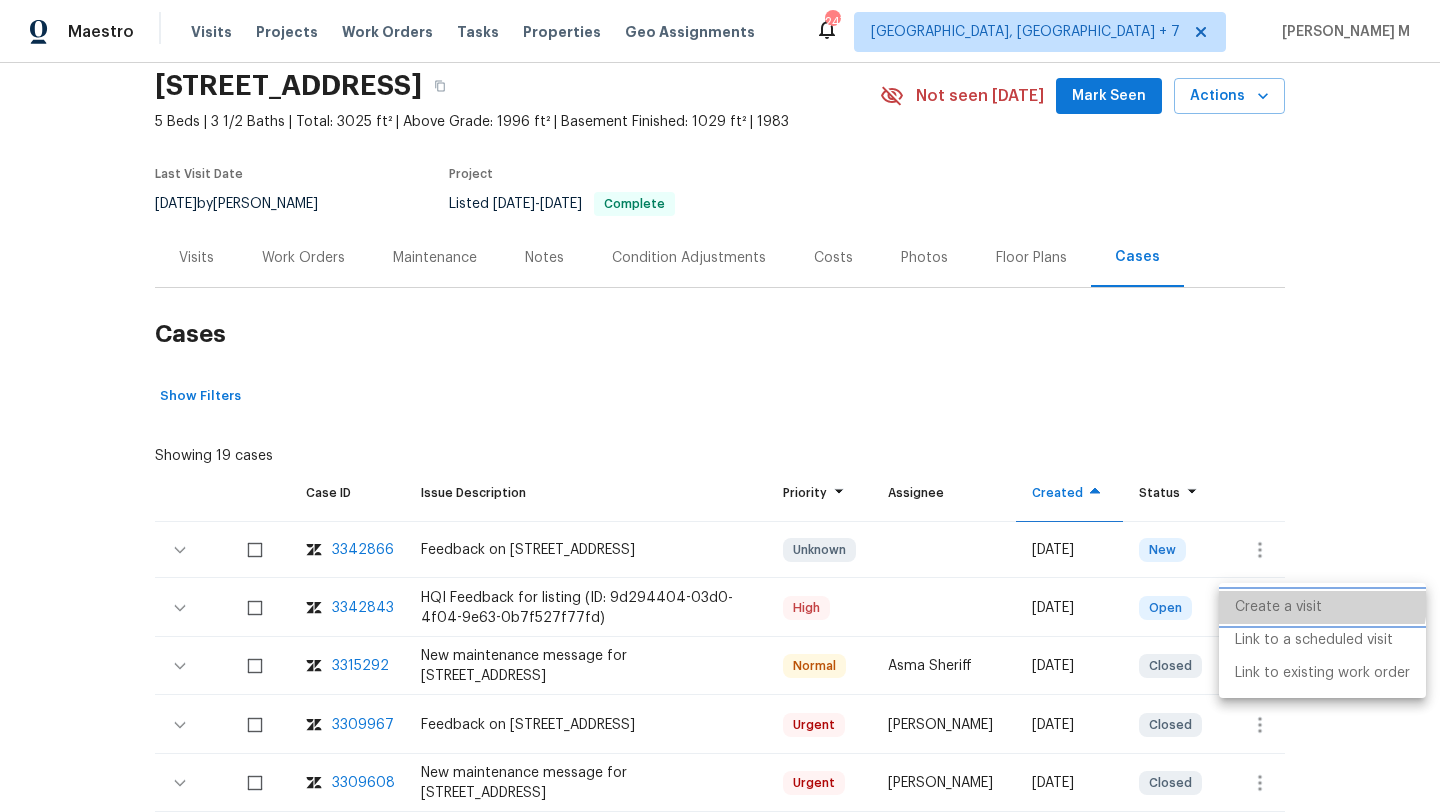 click on "Create a visit" at bounding box center [1322, 607] 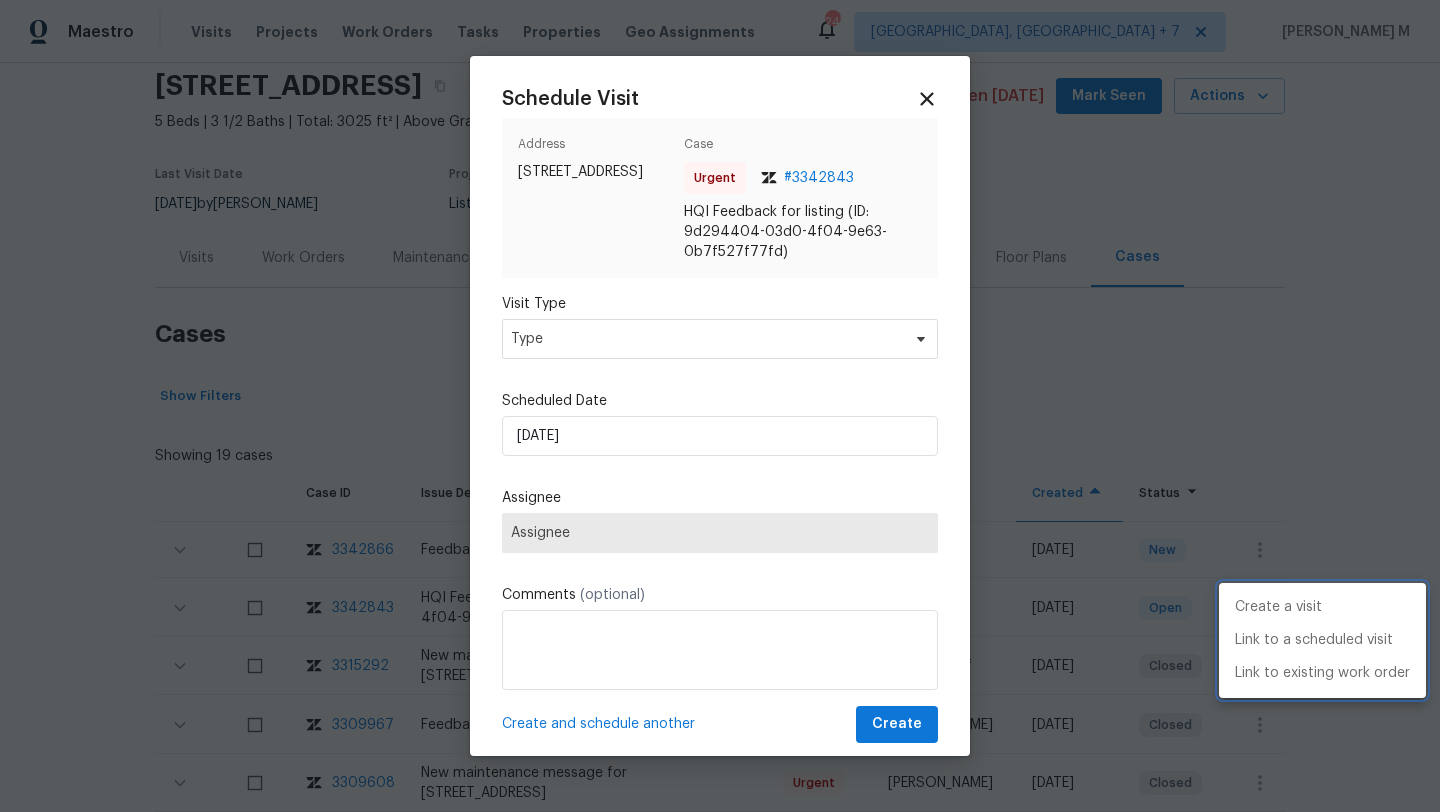 click at bounding box center (720, 406) 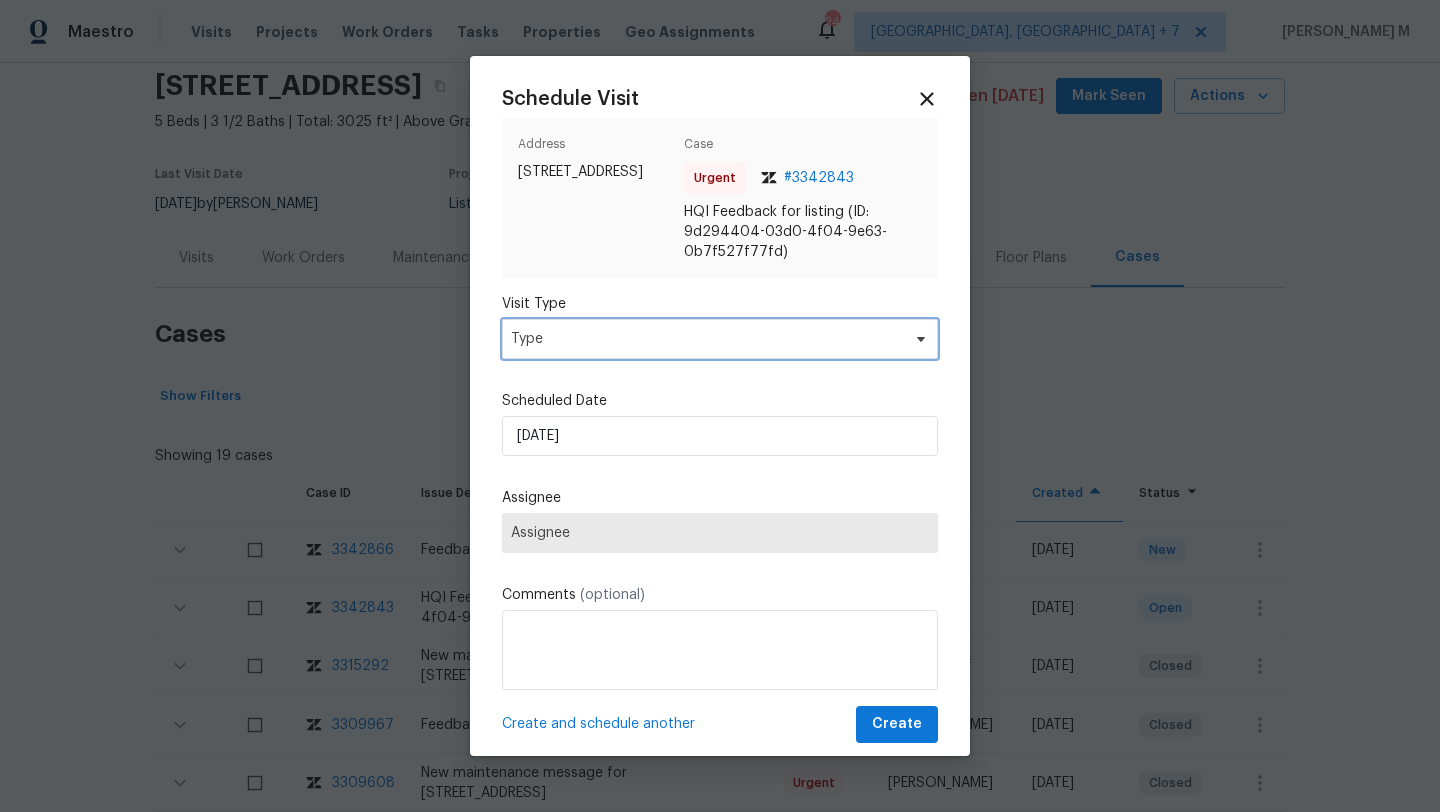 click on "Type" at bounding box center [705, 339] 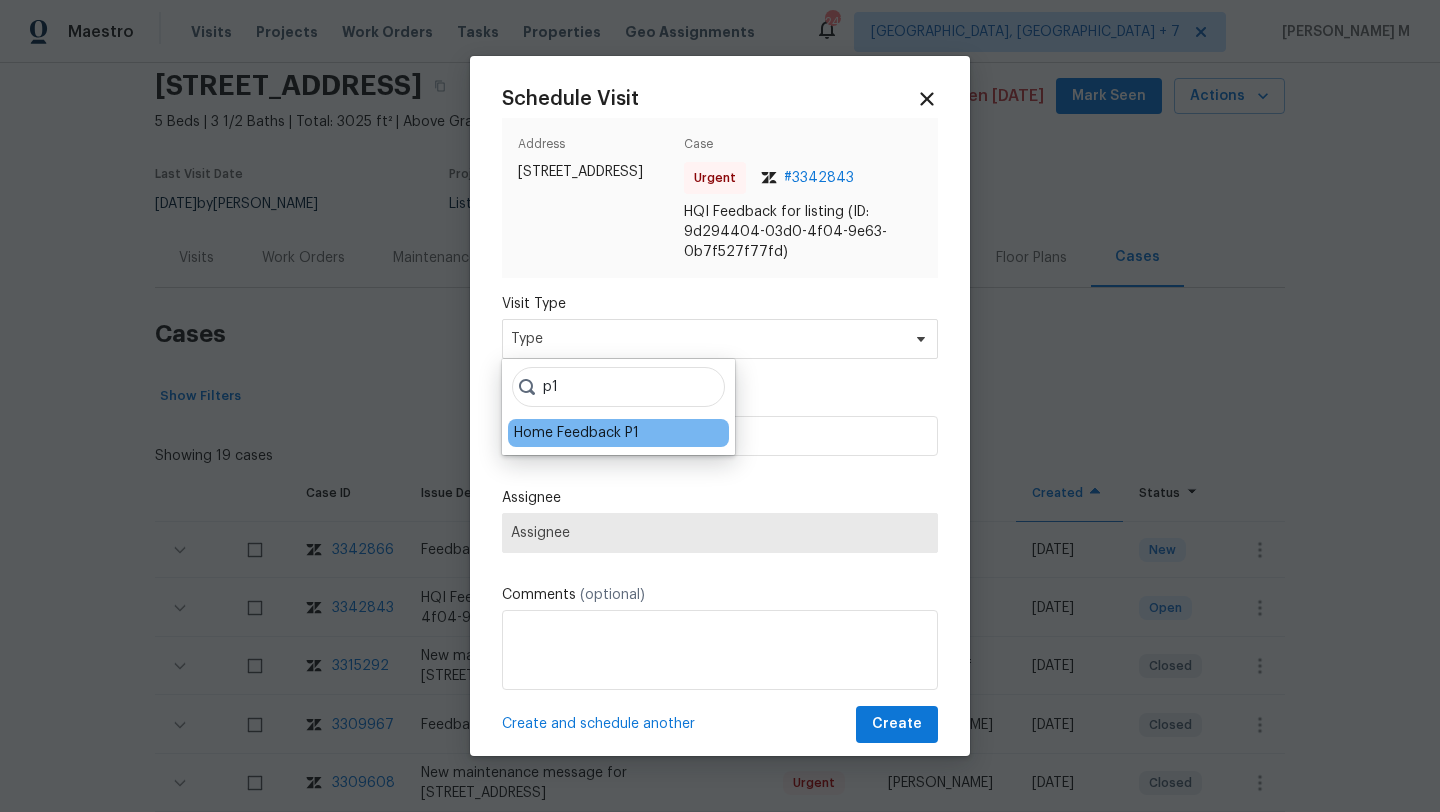 type on "p1" 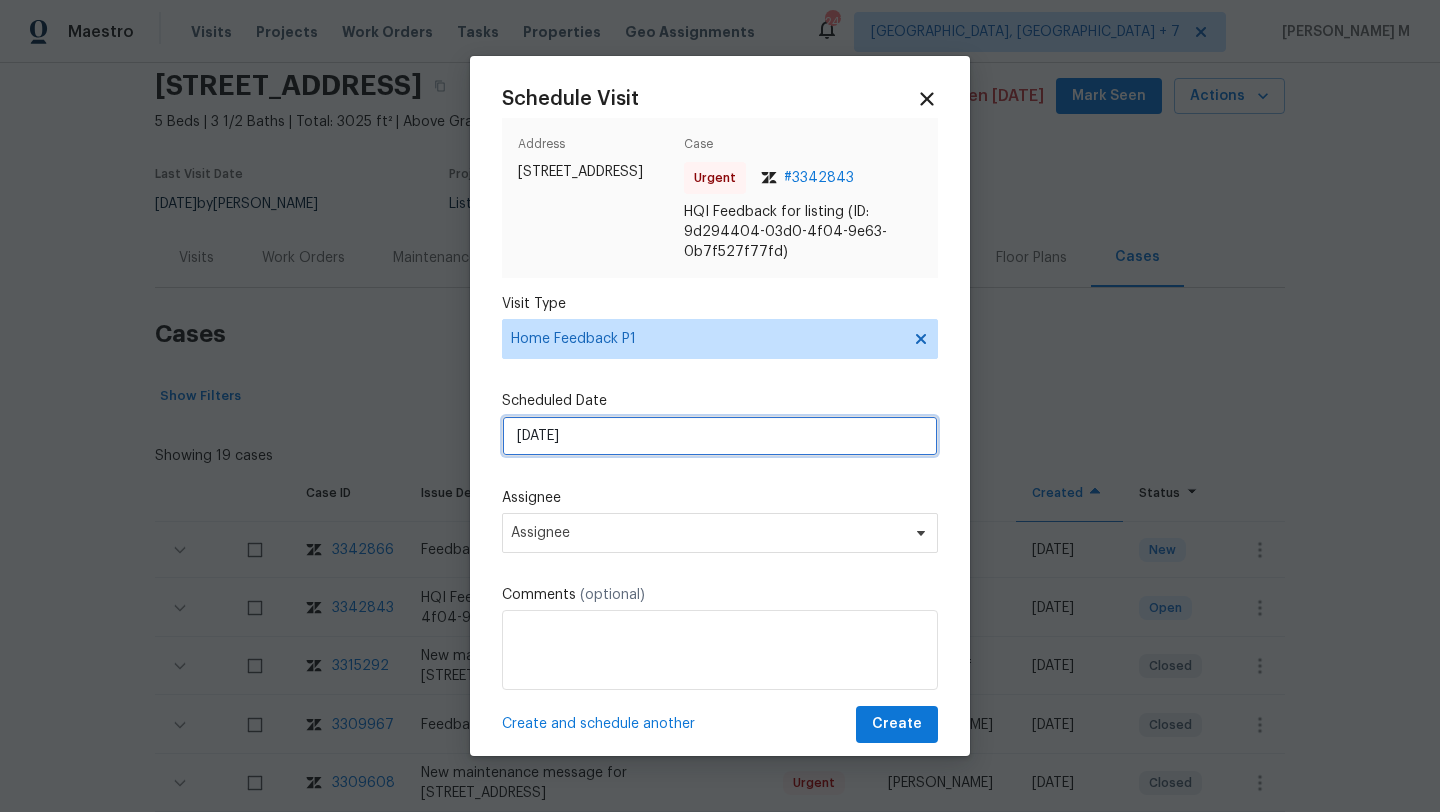 click on "17/07/2025" at bounding box center (720, 436) 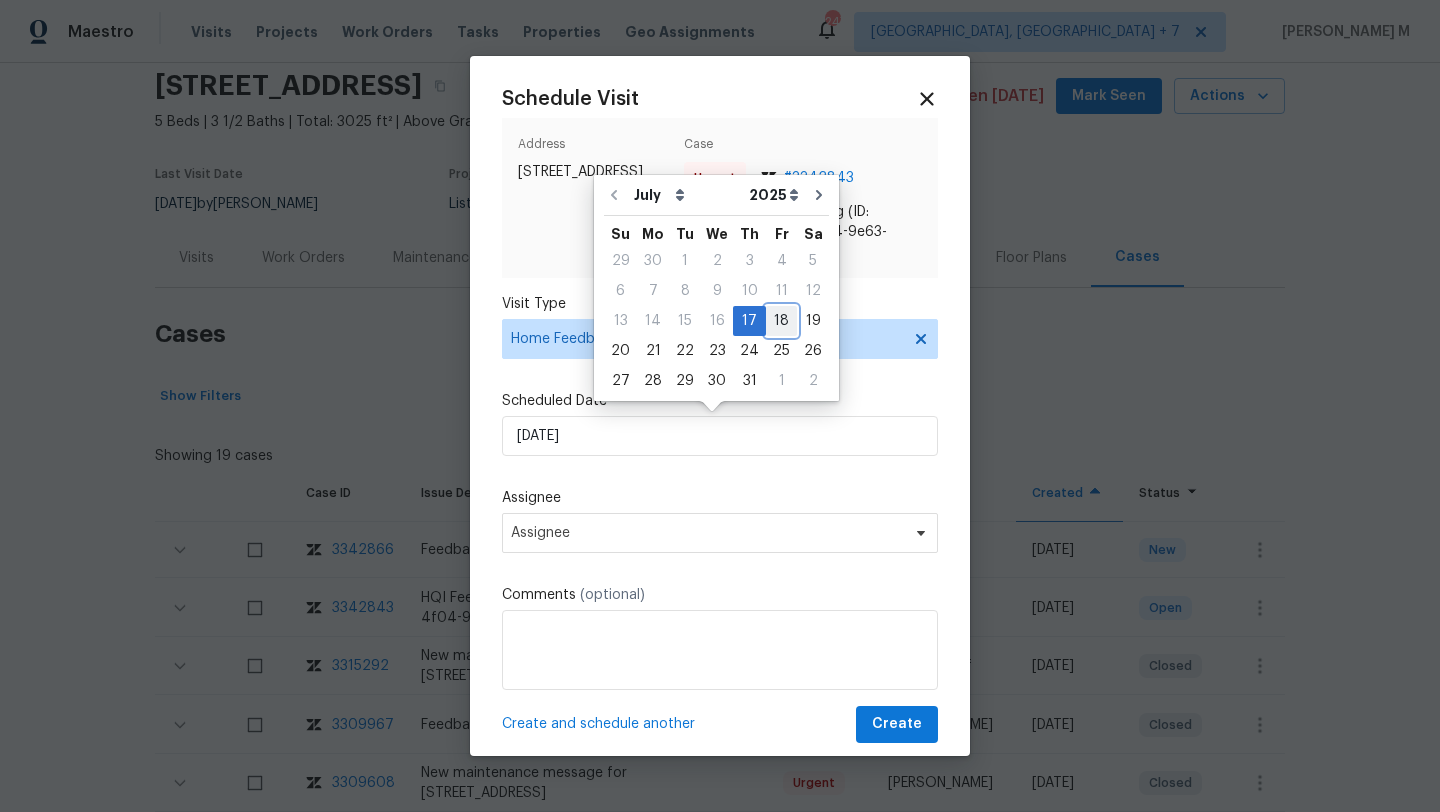 click on "18" at bounding box center (781, 321) 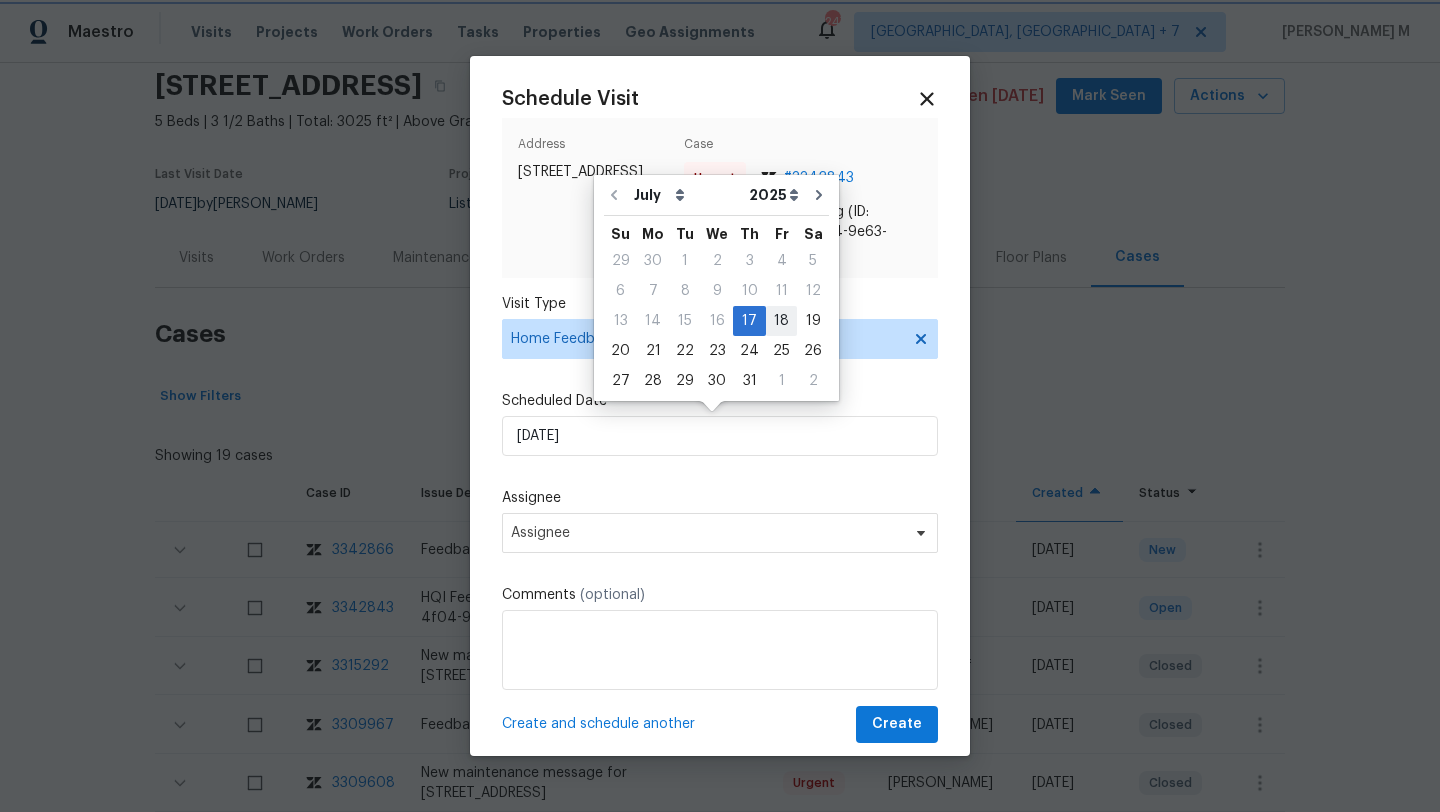 type on "18/07/2025" 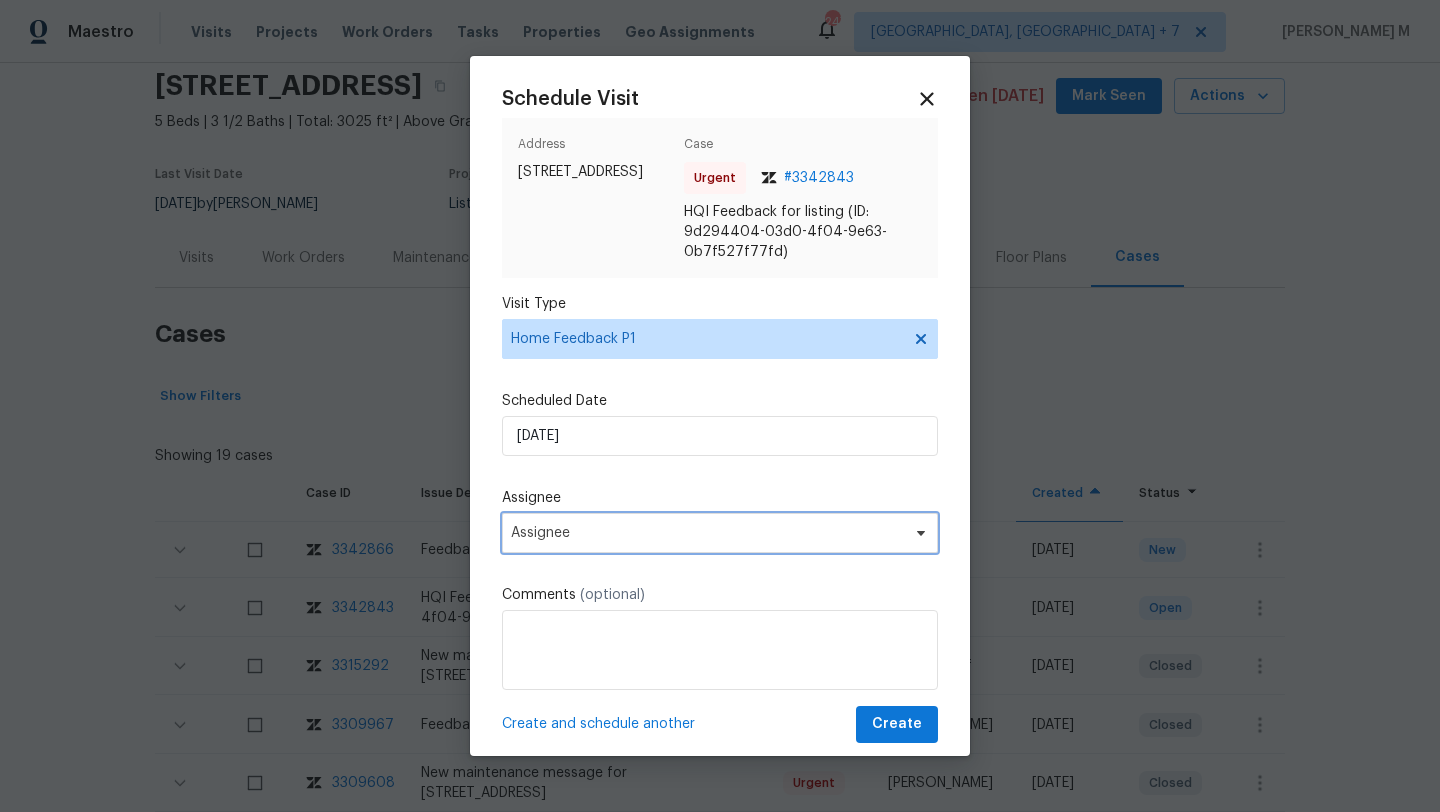 click on "Assignee" at bounding box center [720, 533] 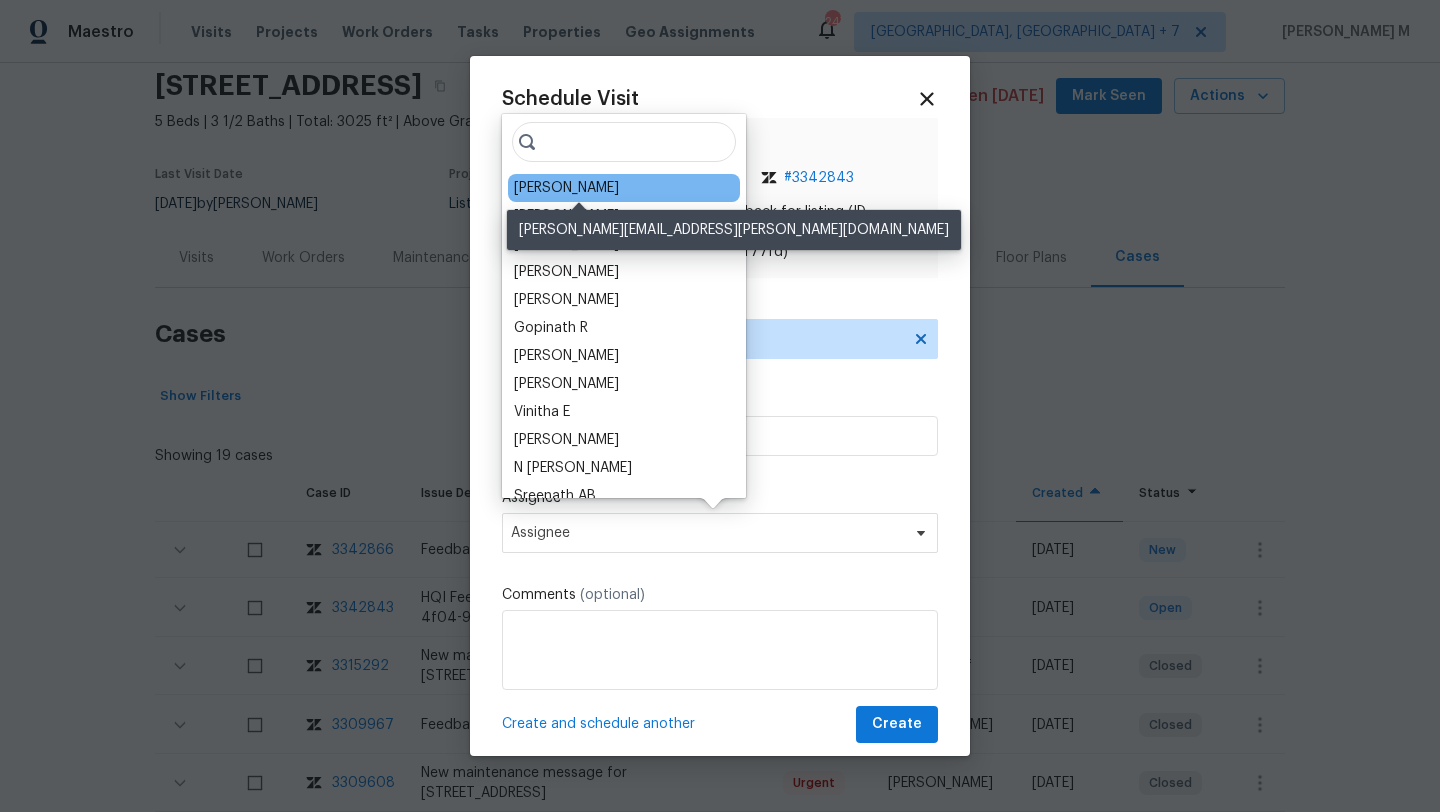 click on "Nicolas Campuzano" at bounding box center (566, 188) 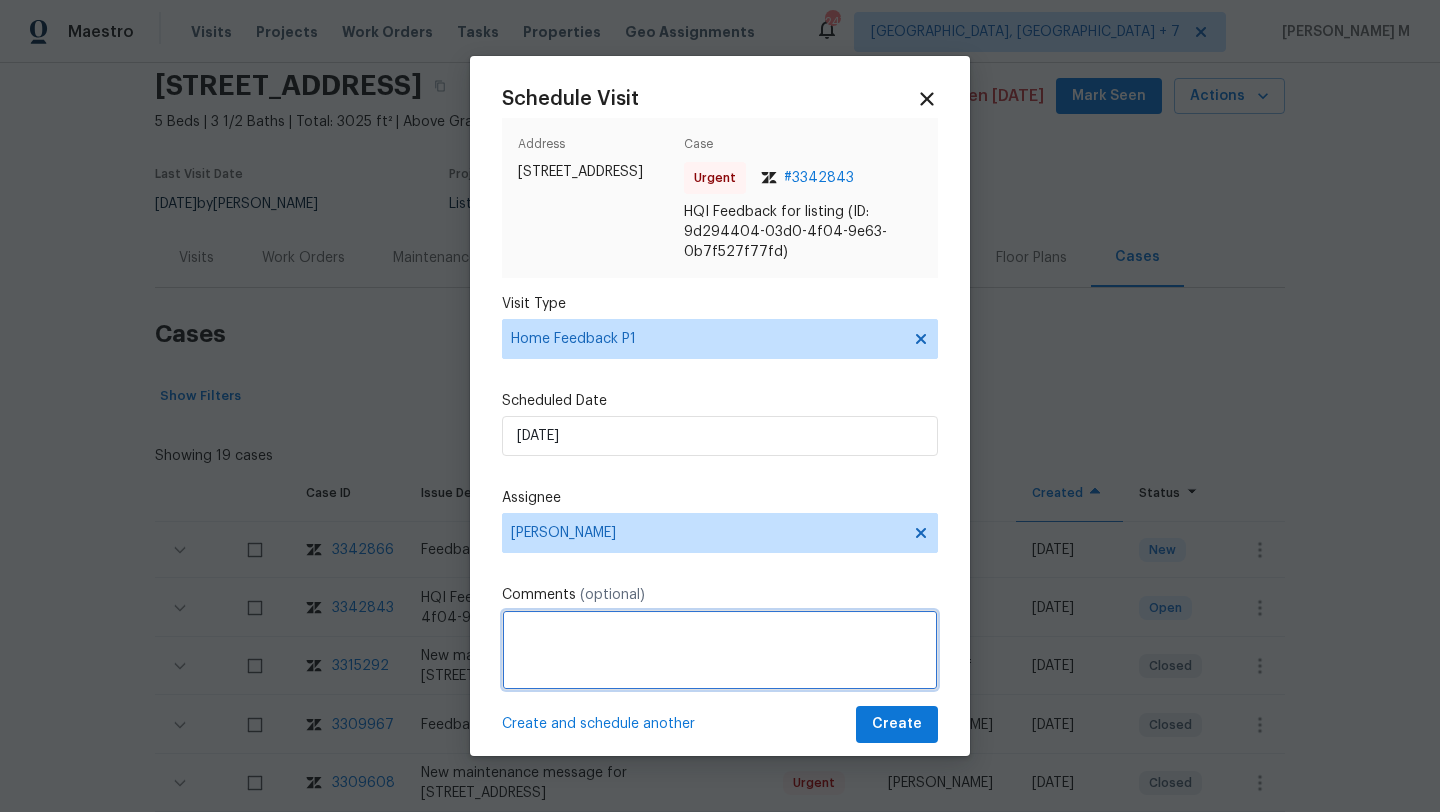 click at bounding box center (720, 650) 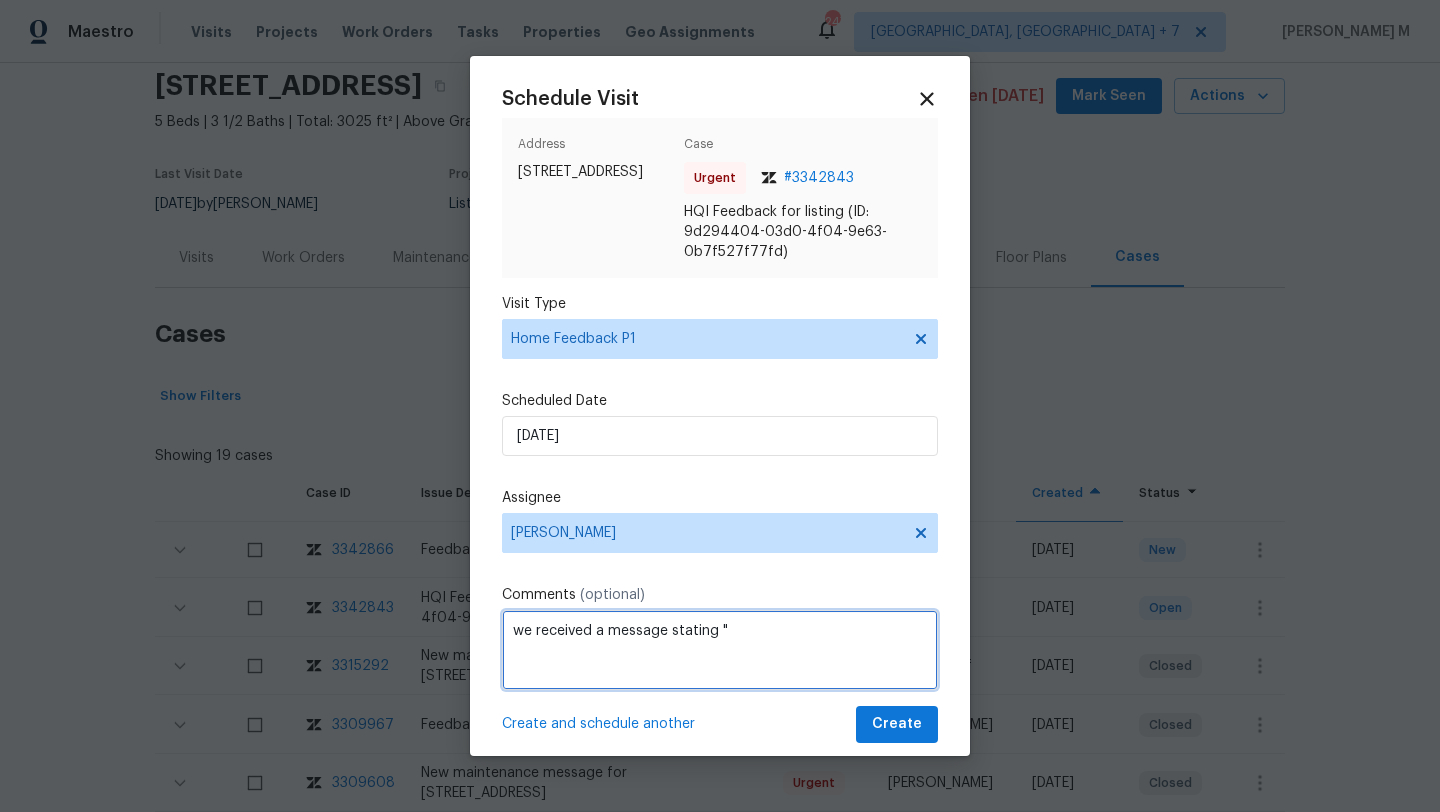 paste on "Home is not set to traditional listing and is missing the electronic keypad. Please review the home and ensure all access is restored." 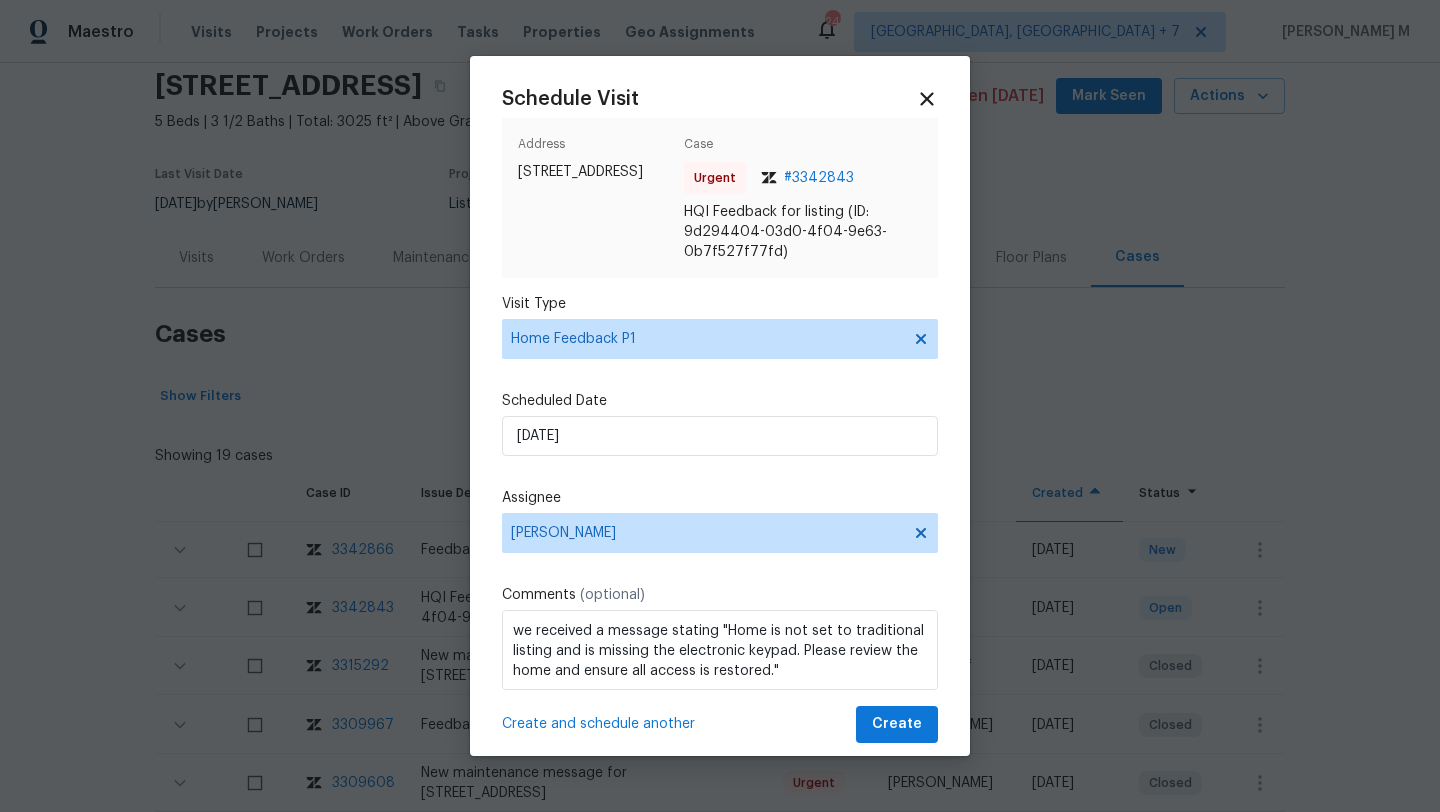 click on "Comments   (optional)" at bounding box center [720, 595] 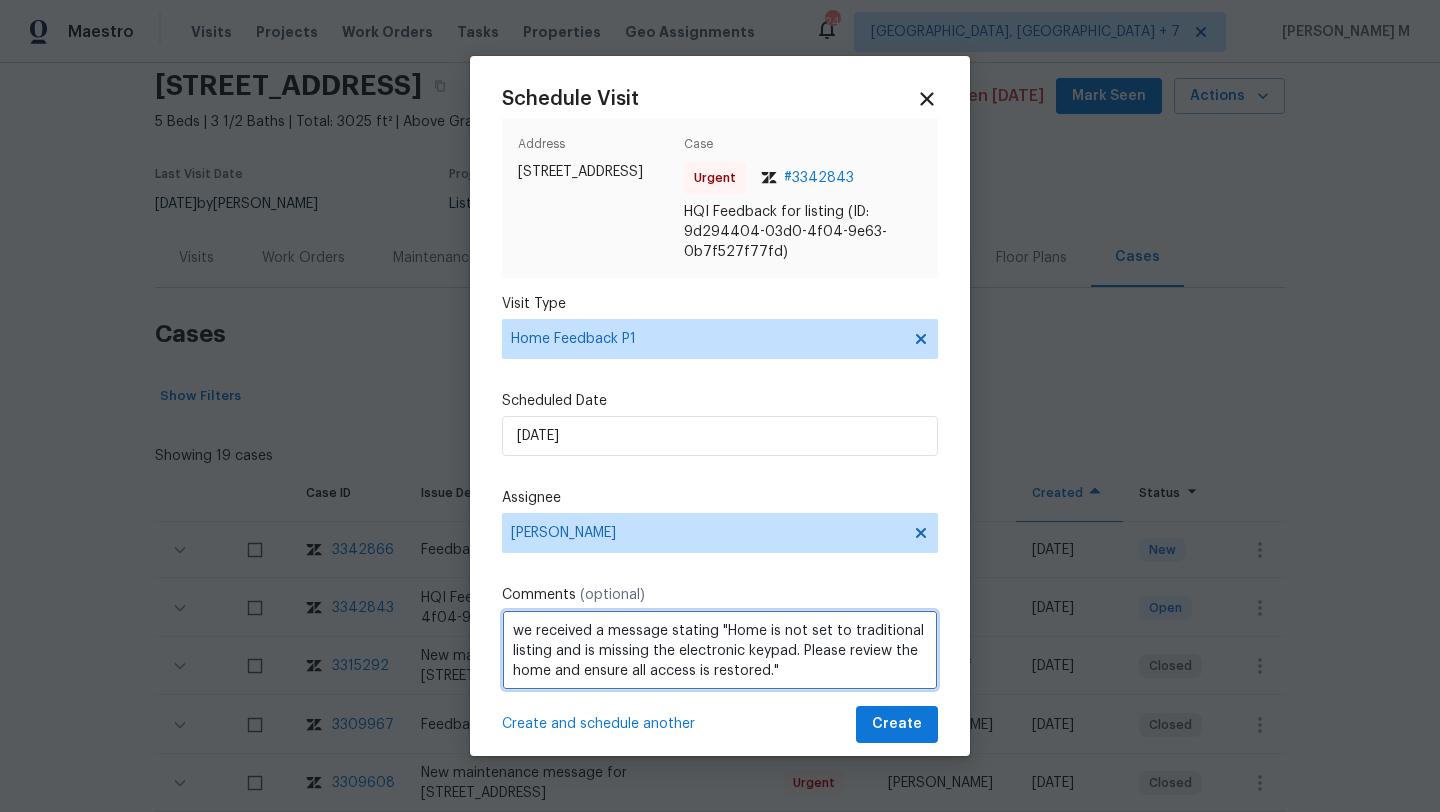 click on "we received a message stating "Home is not set to traditional listing and is missing the electronic keypad. Please review the home and ensure all access is restored."" at bounding box center [720, 650] 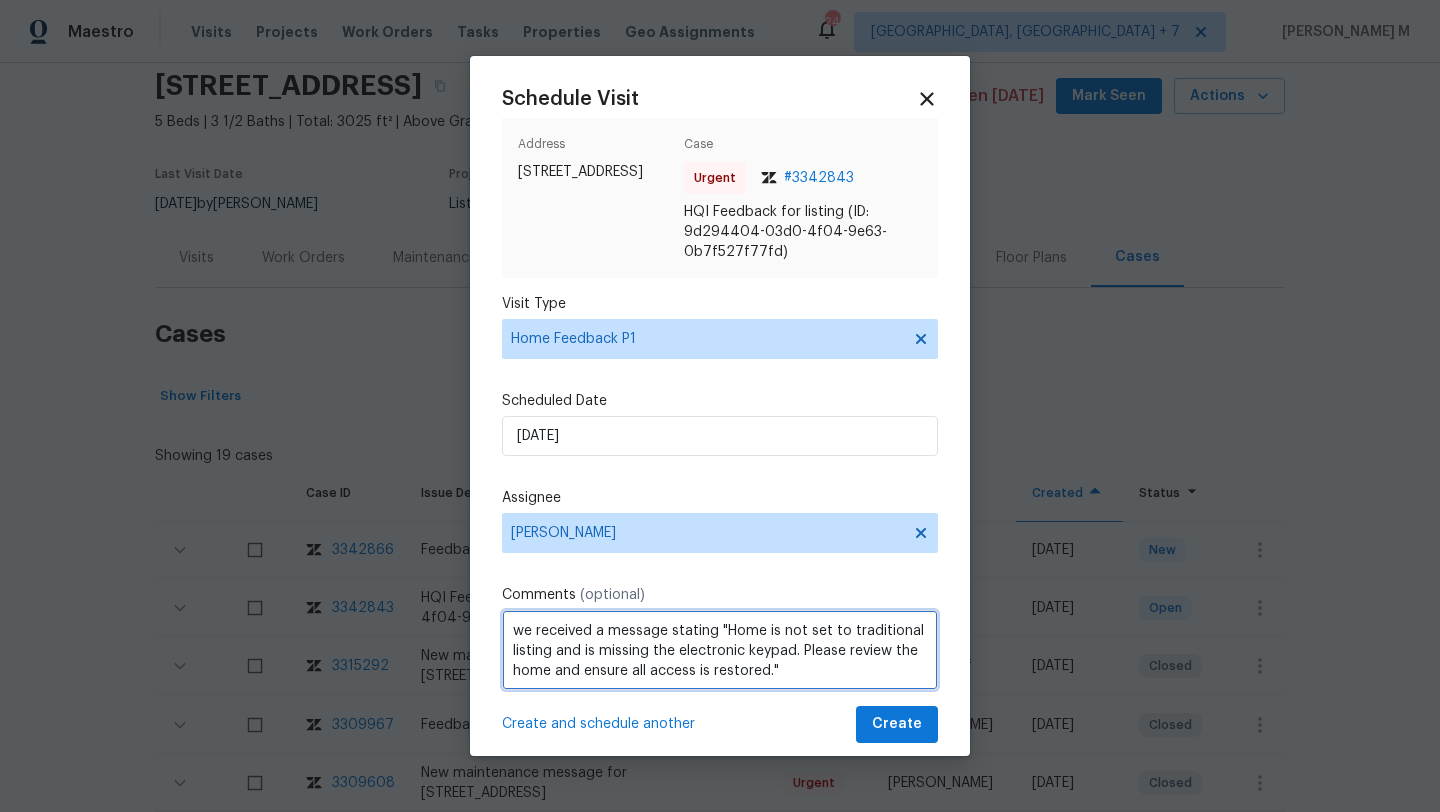 paste on "Kindly complete the visit and update if any WO needs to be created. Thank you" 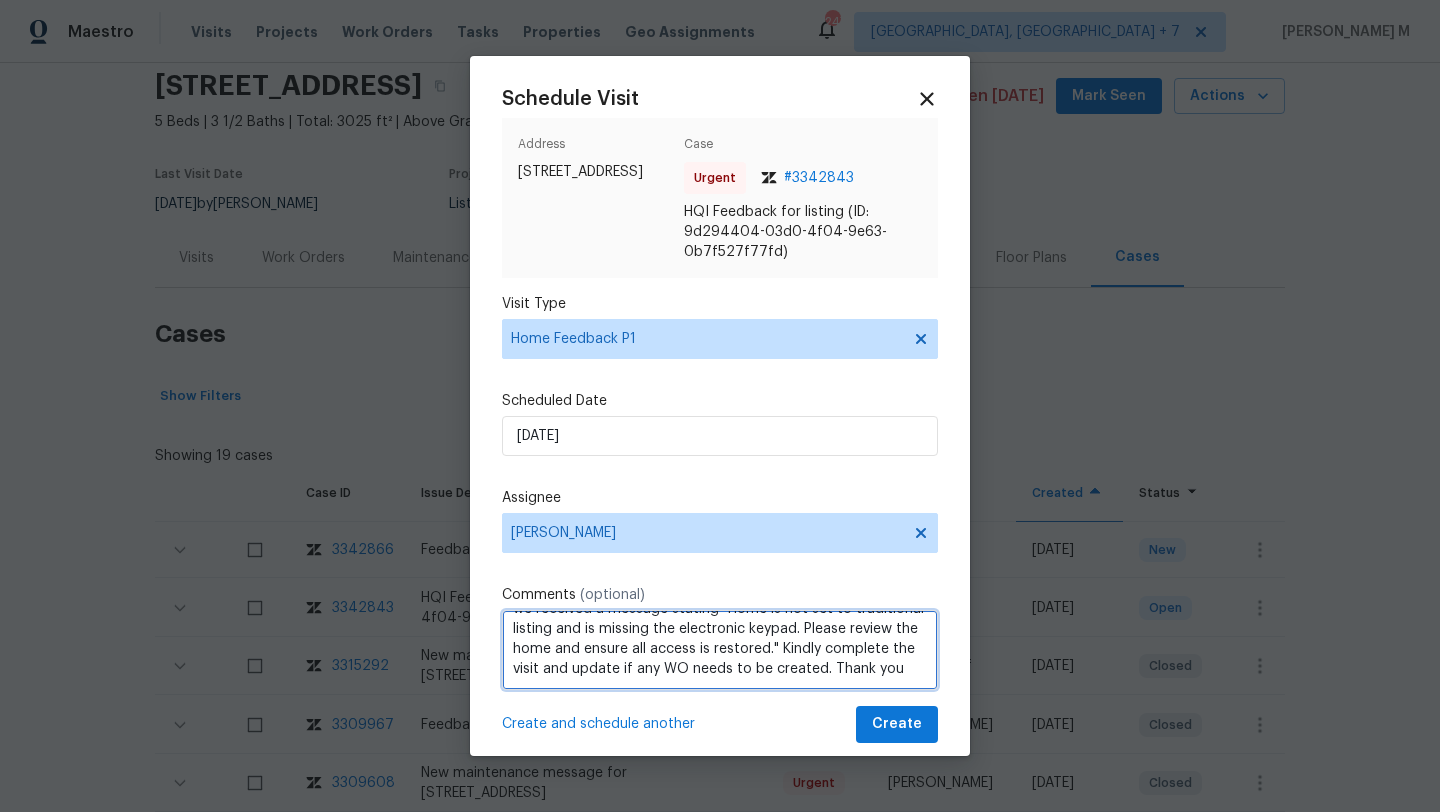 scroll, scrollTop: 42, scrollLeft: 0, axis: vertical 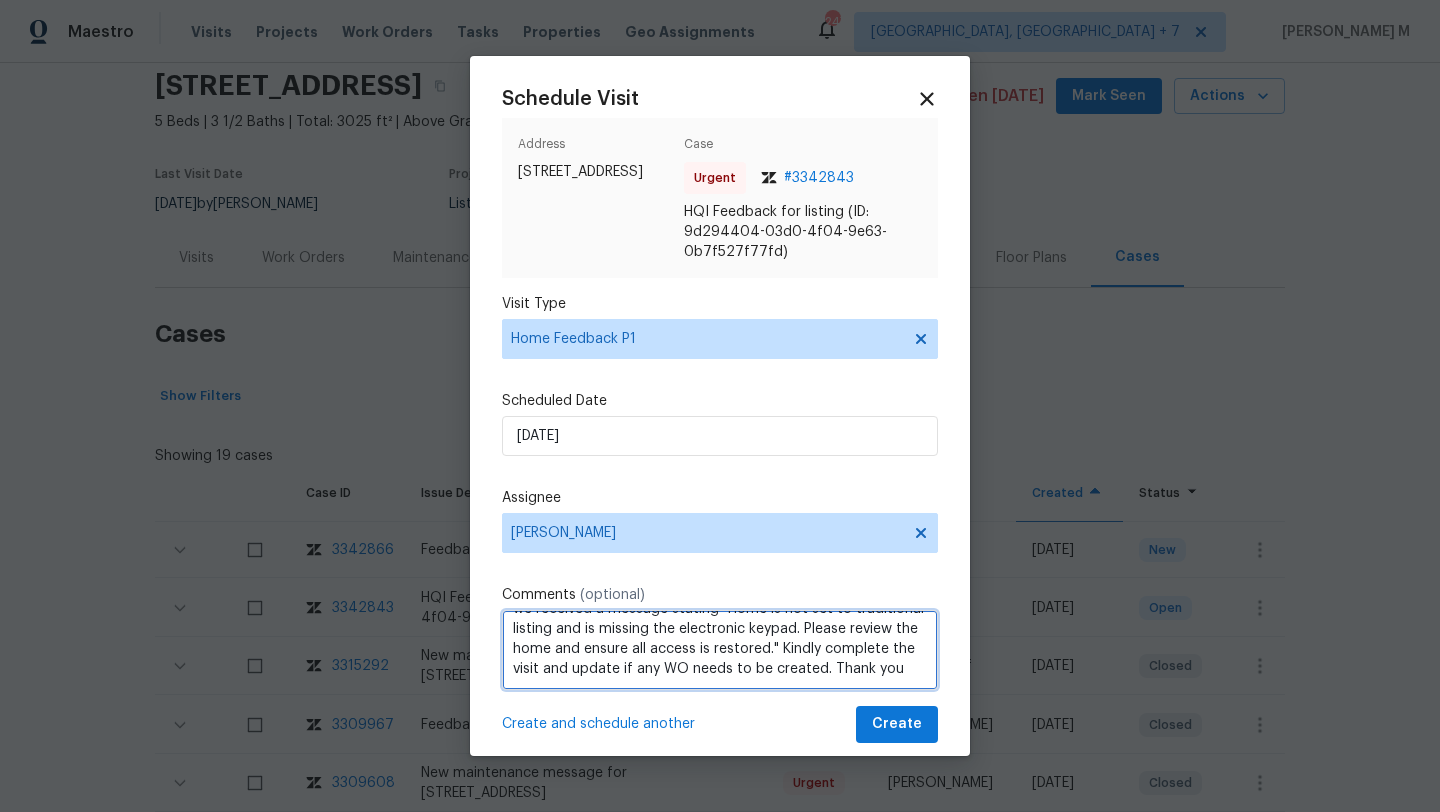 type on "we received a message stating "Home is not set to traditional listing and is missing the electronic keypad. Please review the home and ensure all access is restored." Kindly complete the visit and update if any WO needs to be created. Thank you" 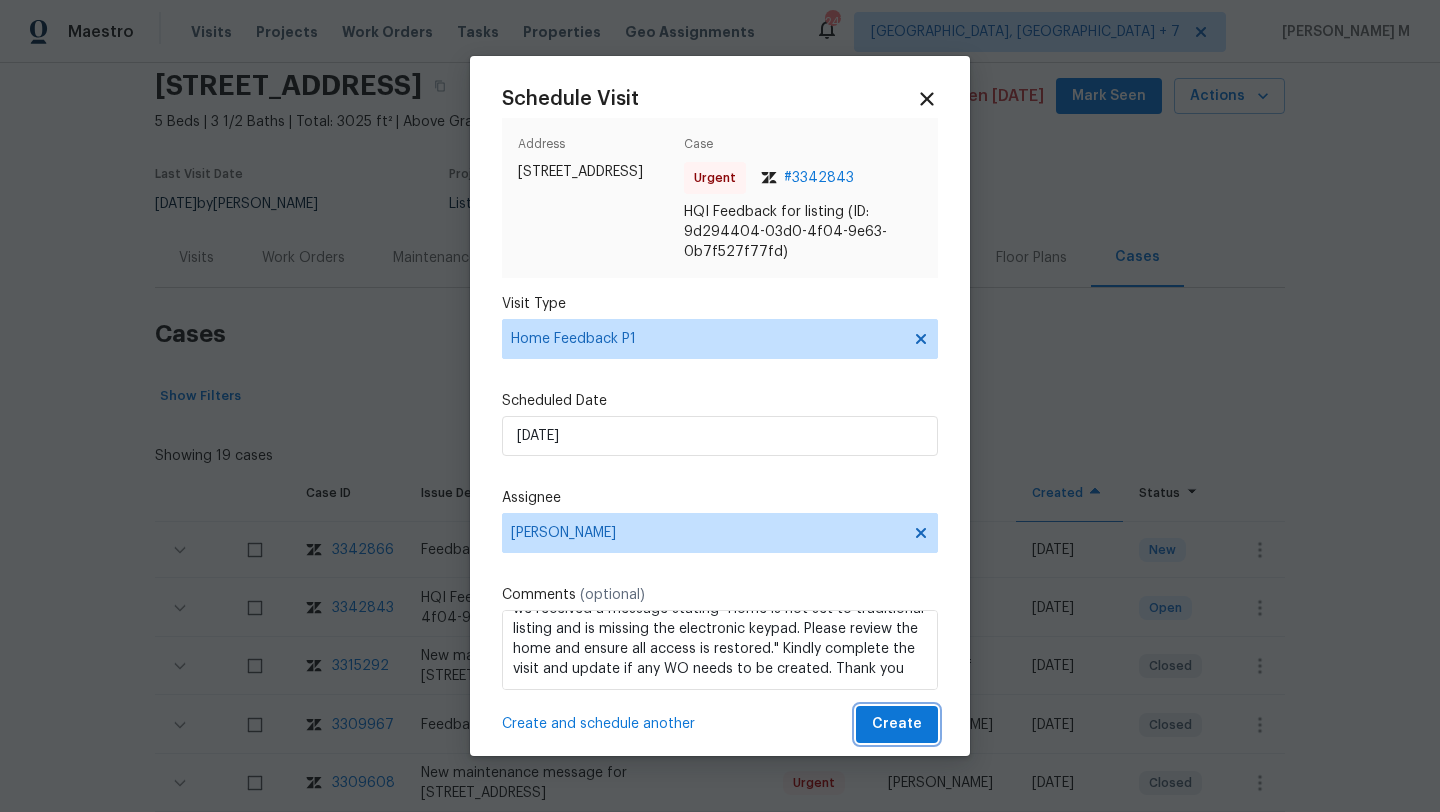 click on "Create" at bounding box center (897, 724) 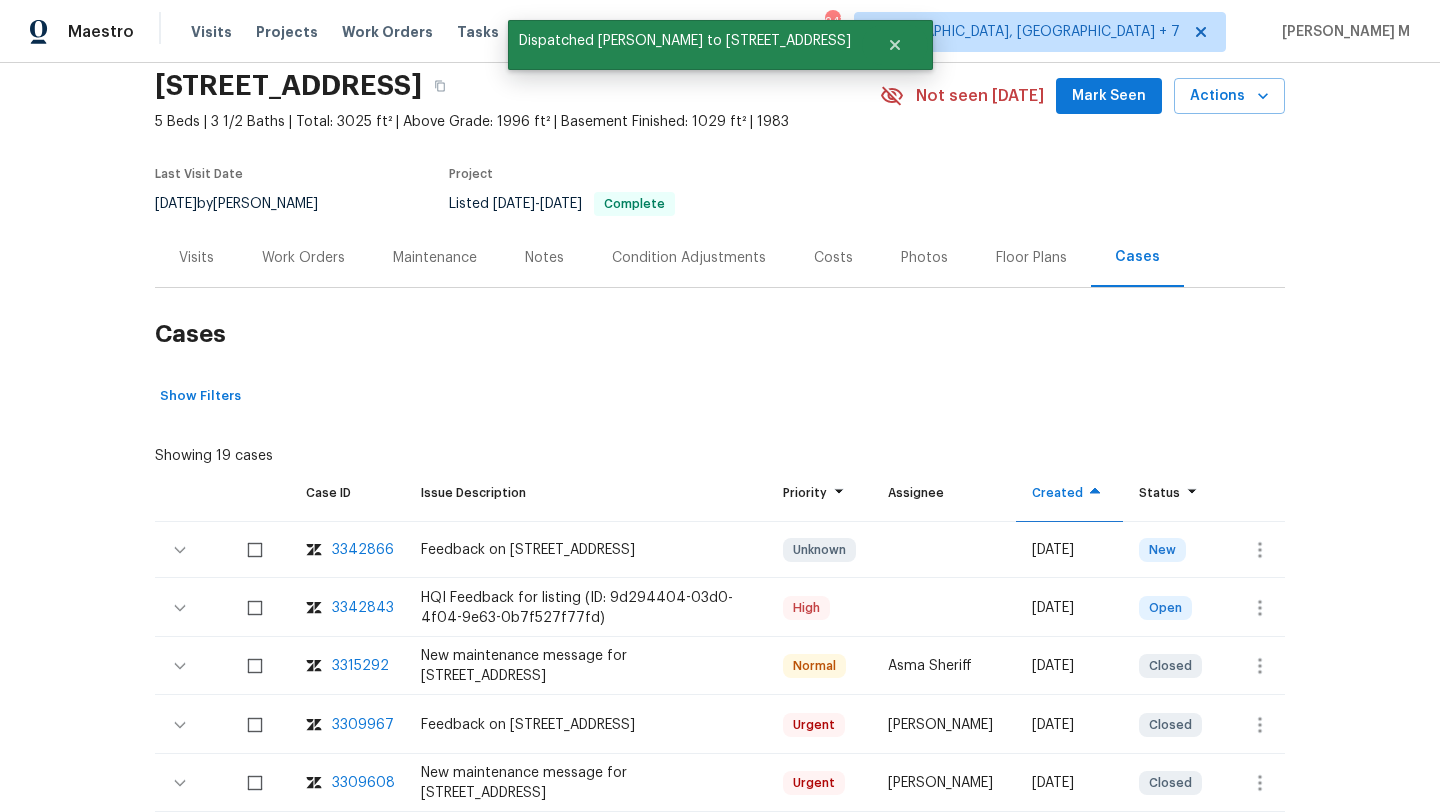 click on "Visits" at bounding box center [196, 257] 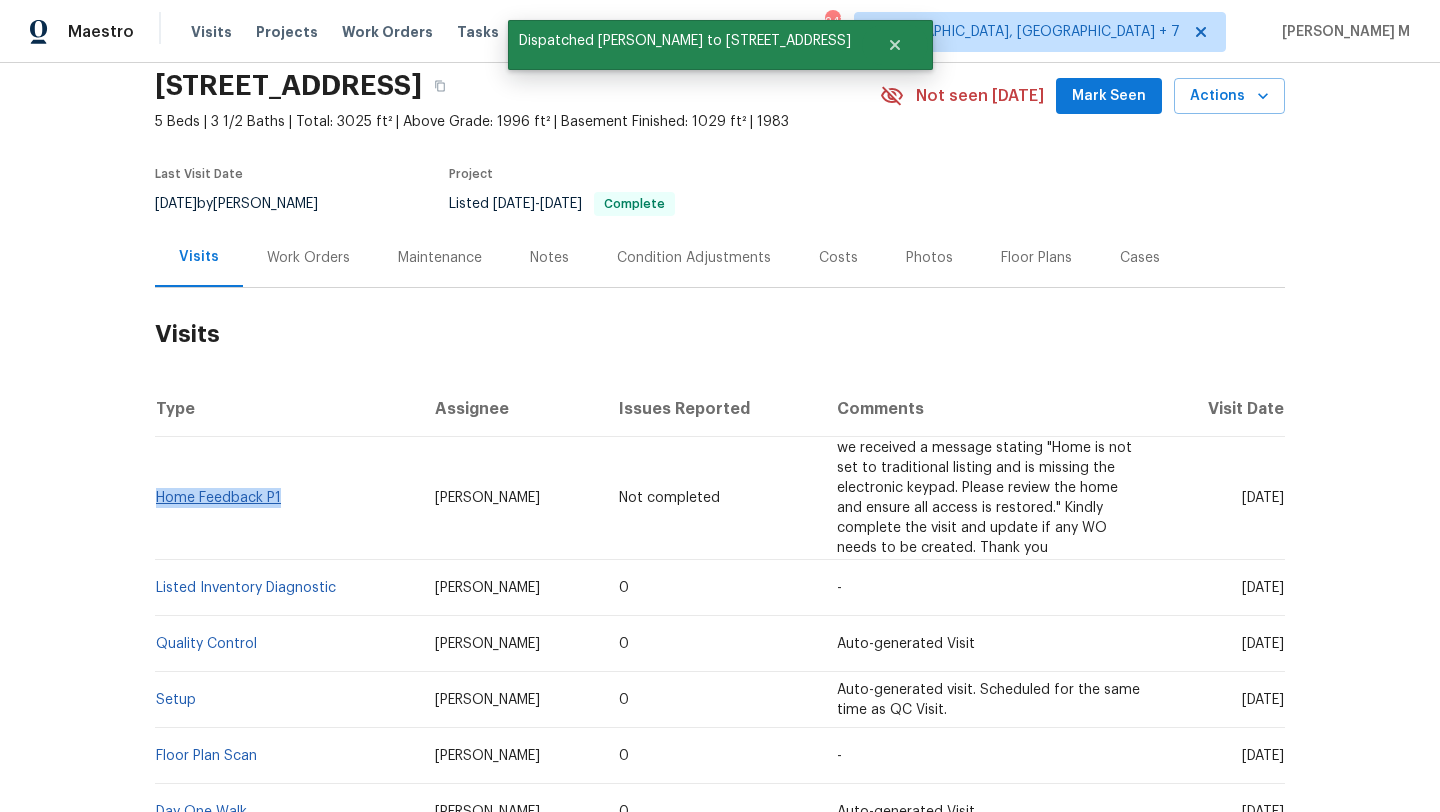 drag, startPoint x: 283, startPoint y: 499, endPoint x: 150, endPoint y: 499, distance: 133 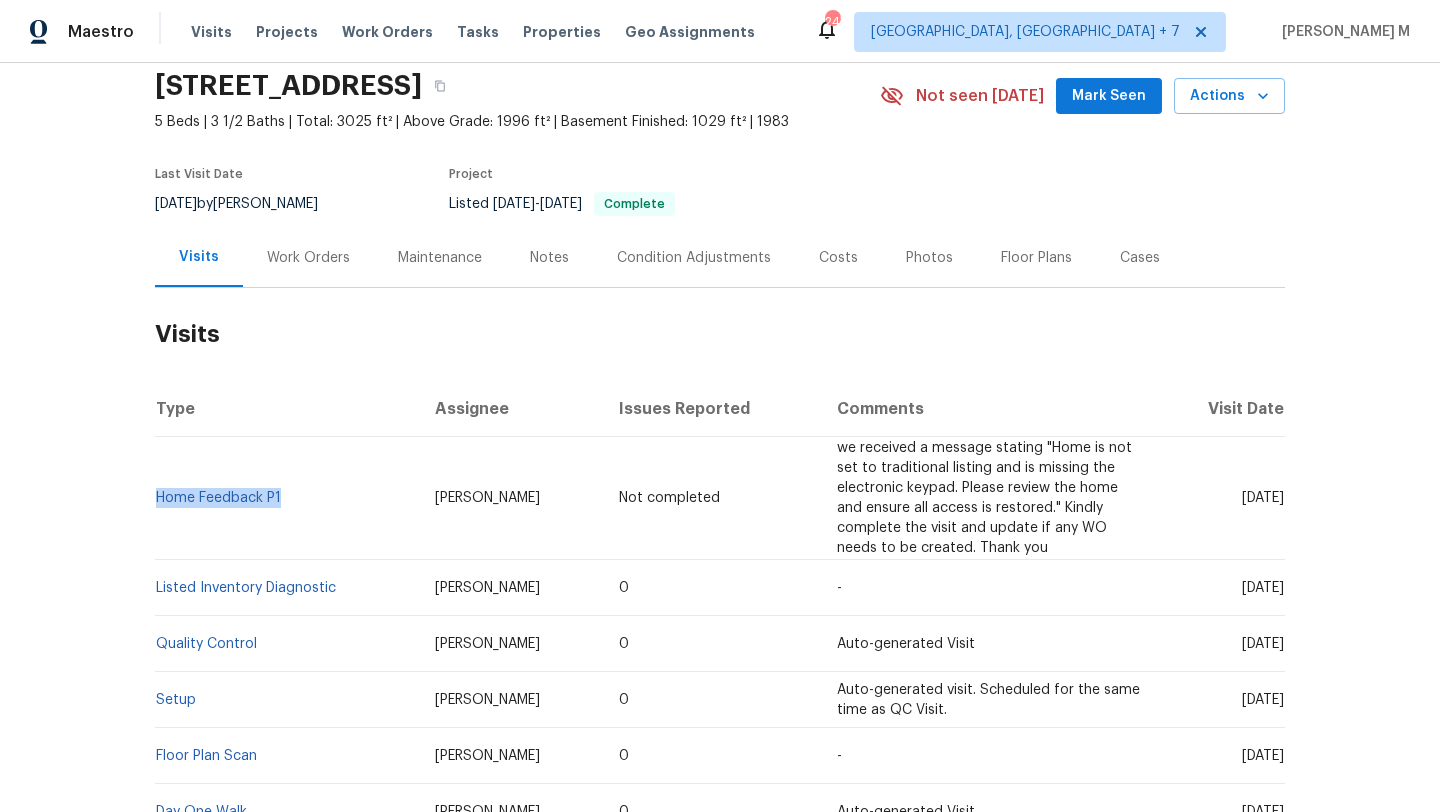 drag, startPoint x: 403, startPoint y: 496, endPoint x: 533, endPoint y: 500, distance: 130.06152 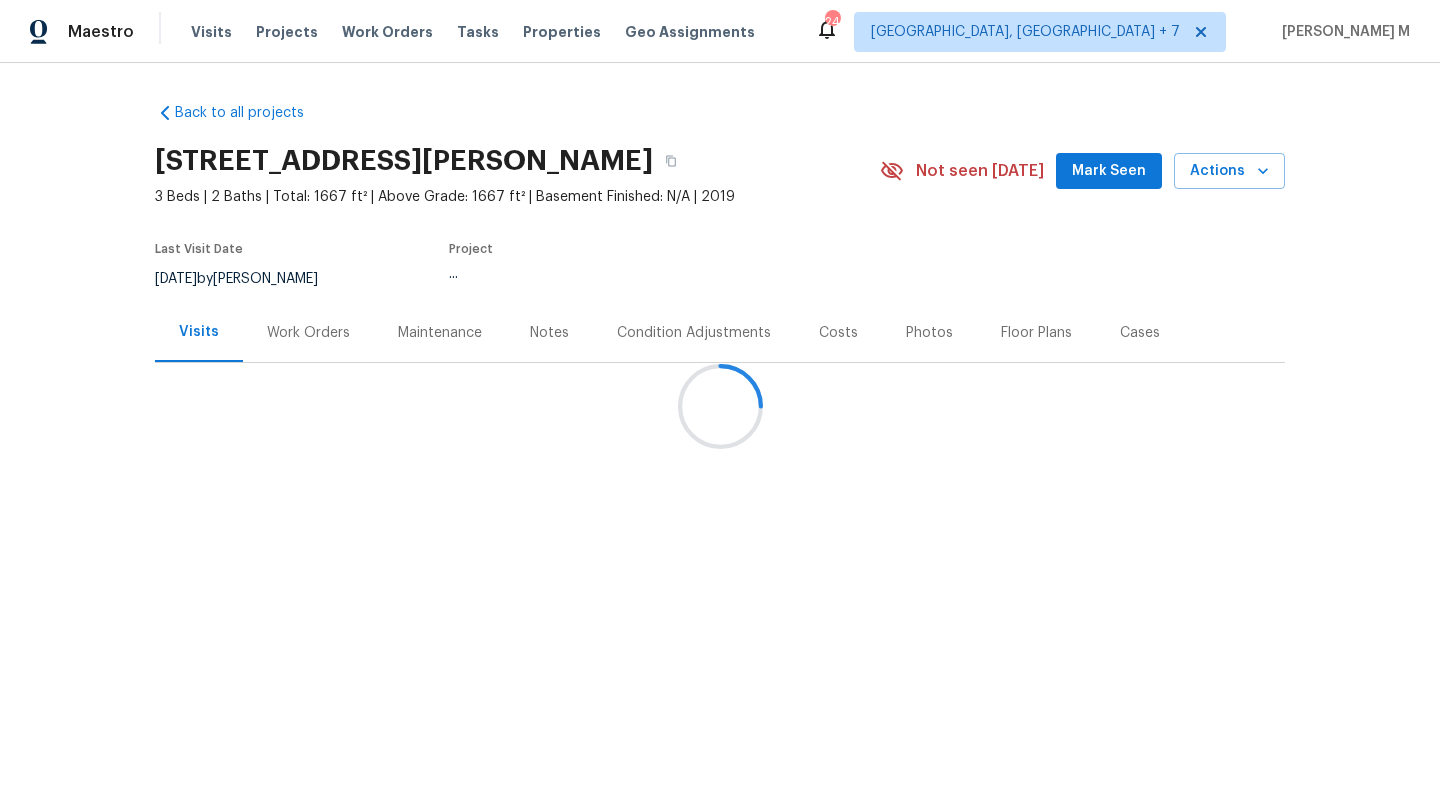 scroll, scrollTop: 0, scrollLeft: 0, axis: both 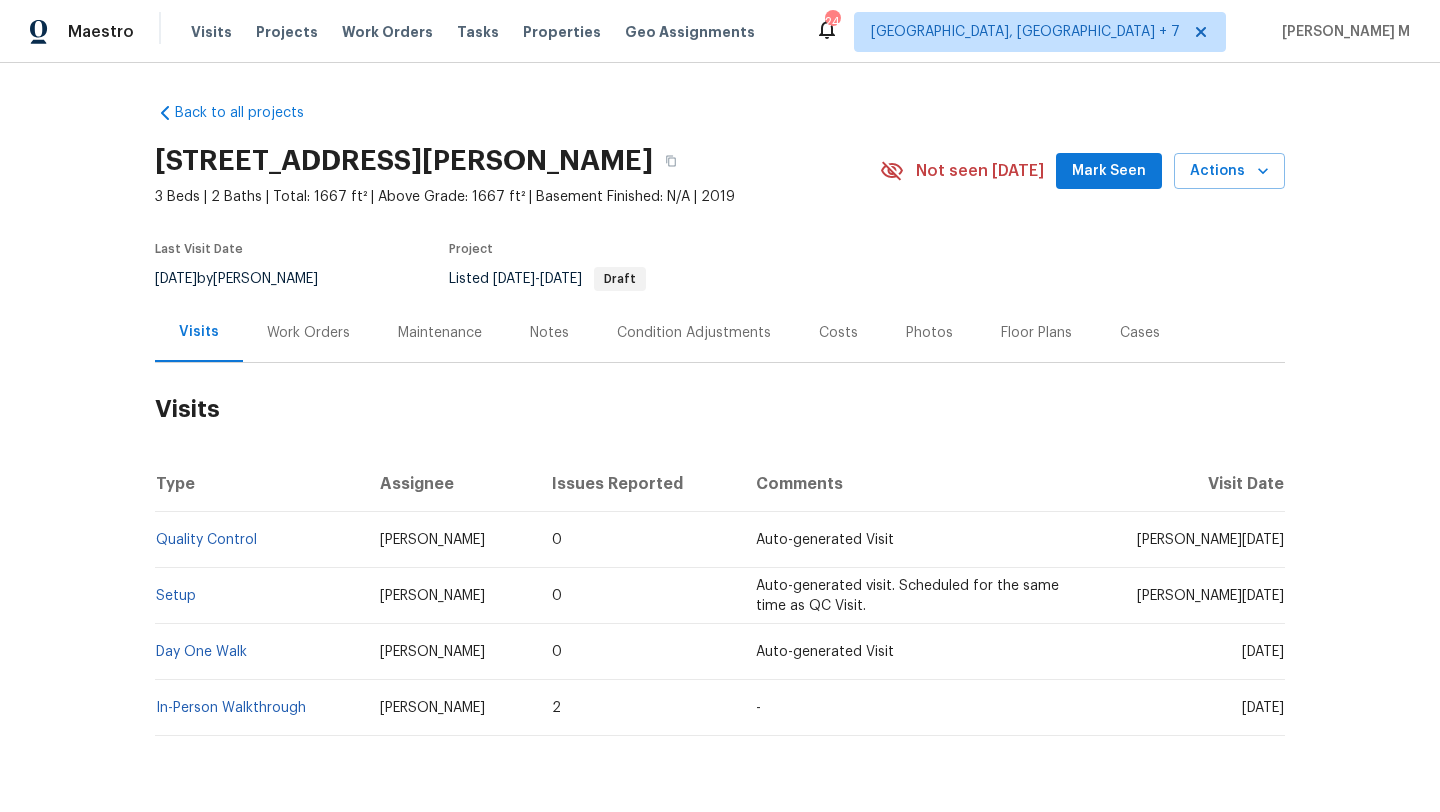 click on "Work Orders" at bounding box center [308, 333] 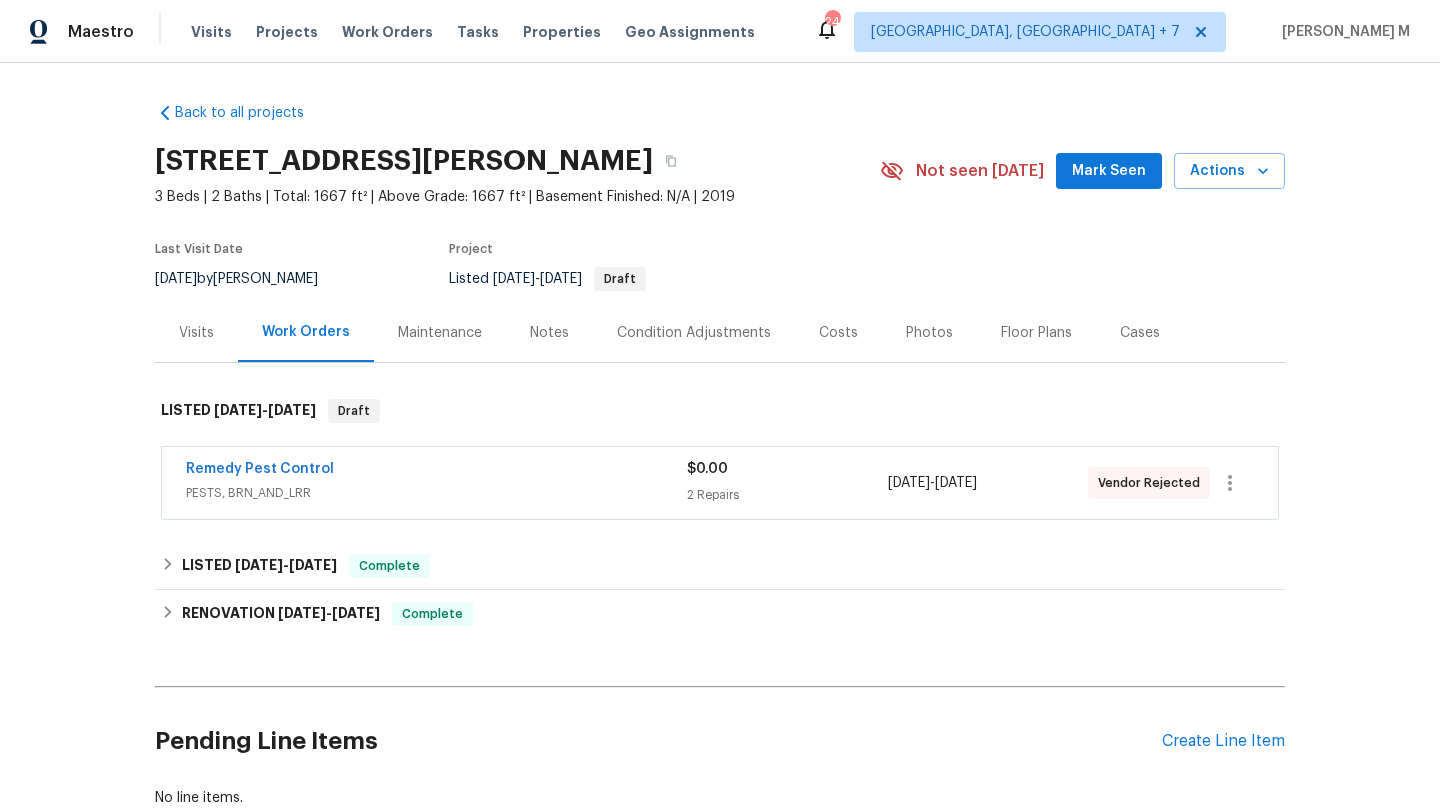 click on "Remedy Pest Control" at bounding box center [436, 471] 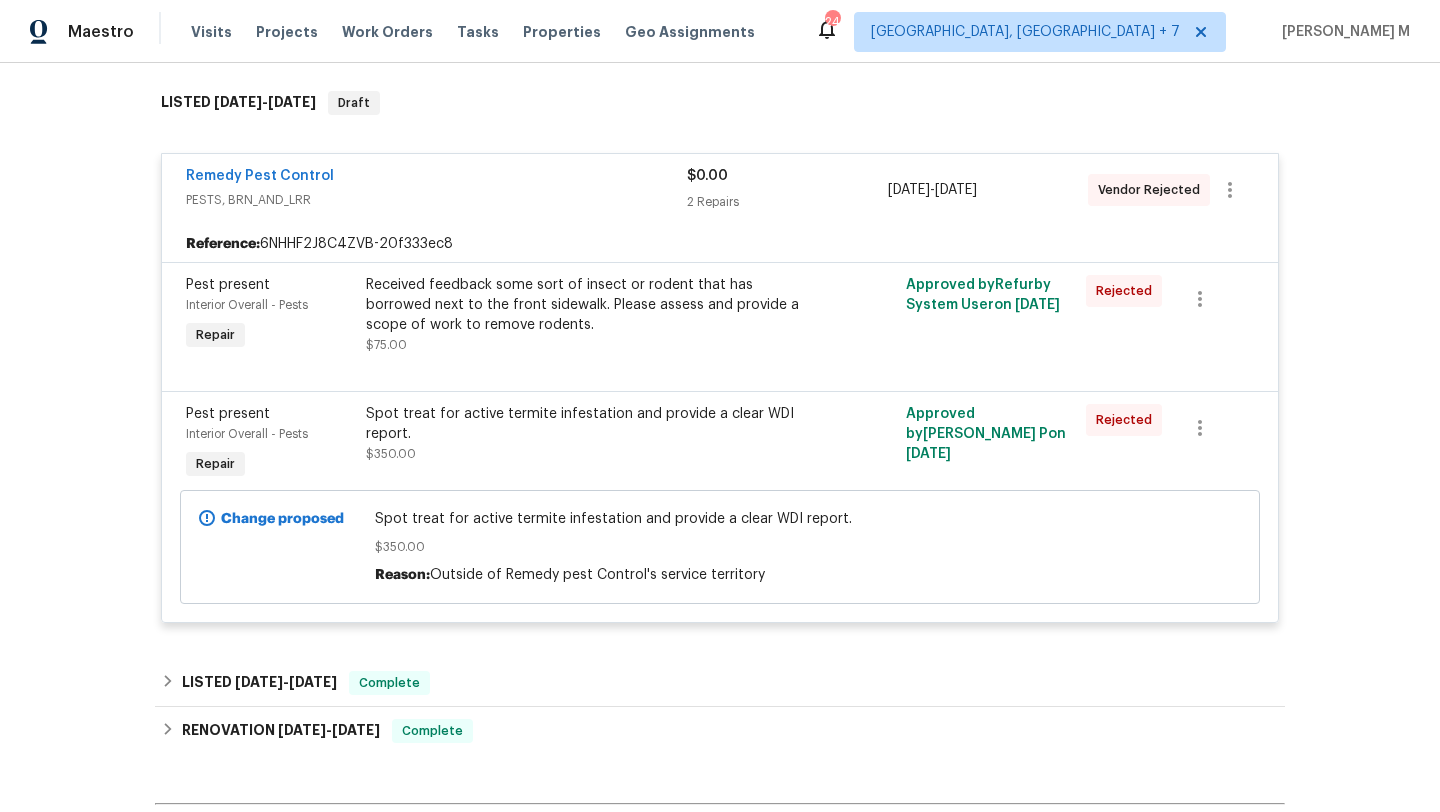 scroll, scrollTop: 212, scrollLeft: 0, axis: vertical 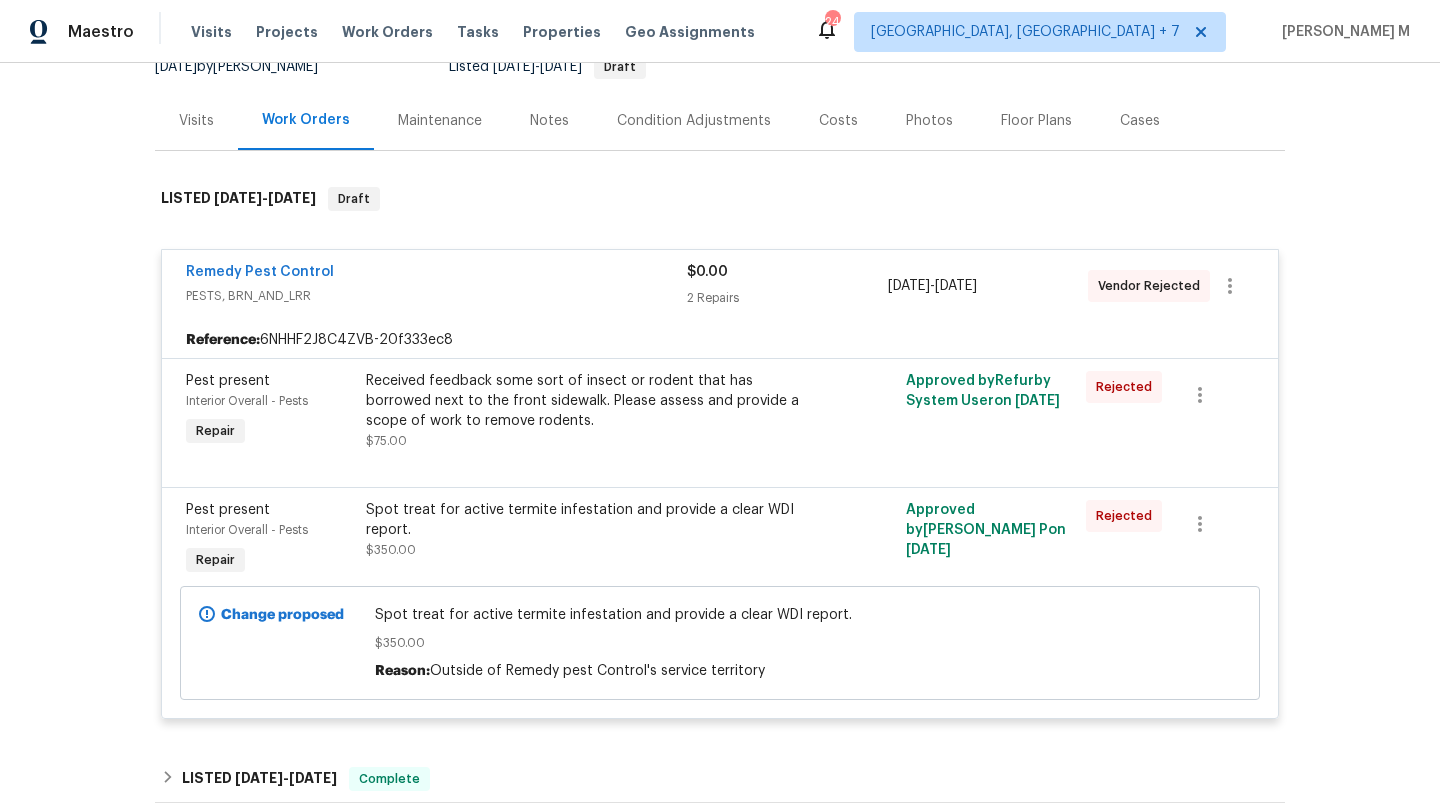 click on "Visits" at bounding box center (196, 121) 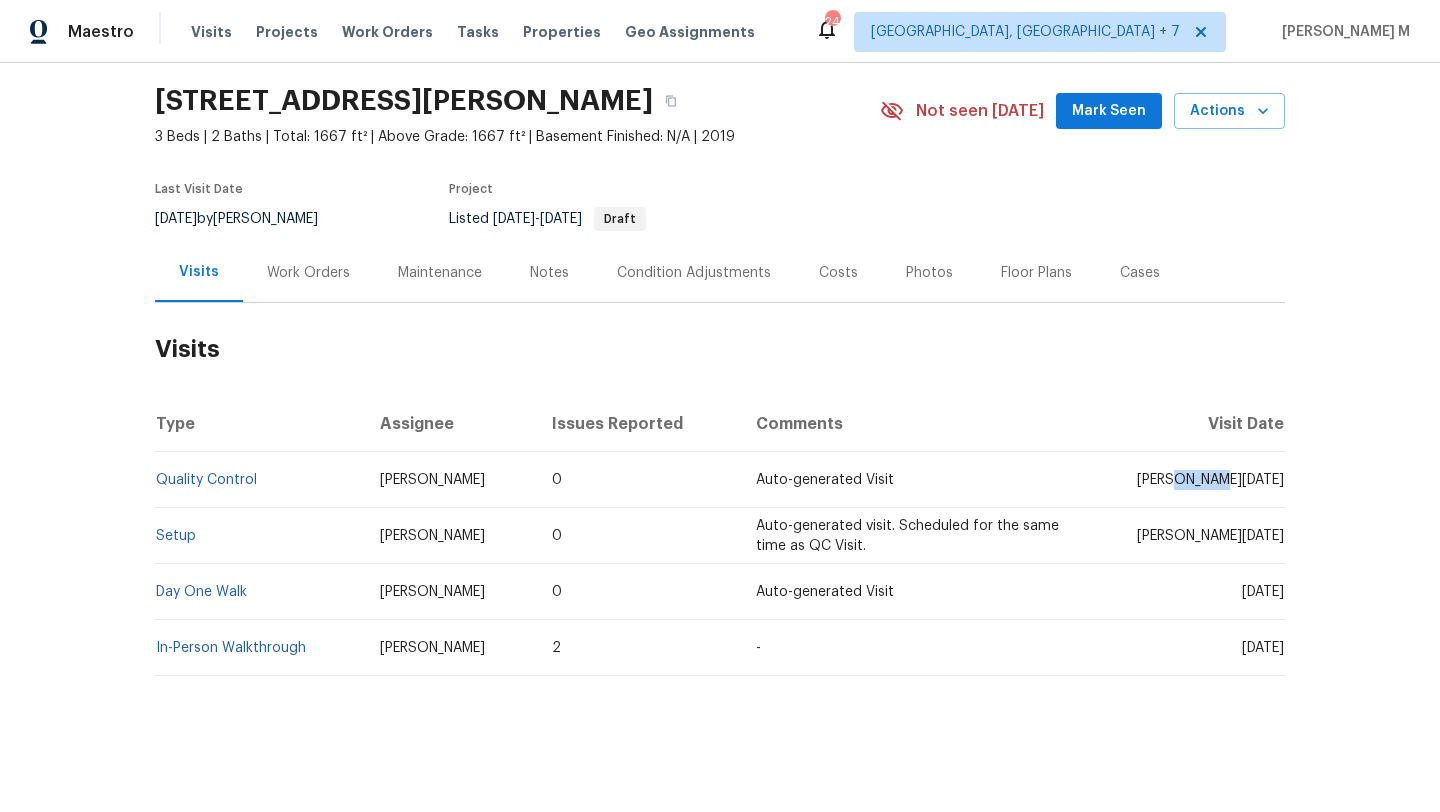 drag, startPoint x: 1195, startPoint y: 464, endPoint x: 1240, endPoint y: 467, distance: 45.099888 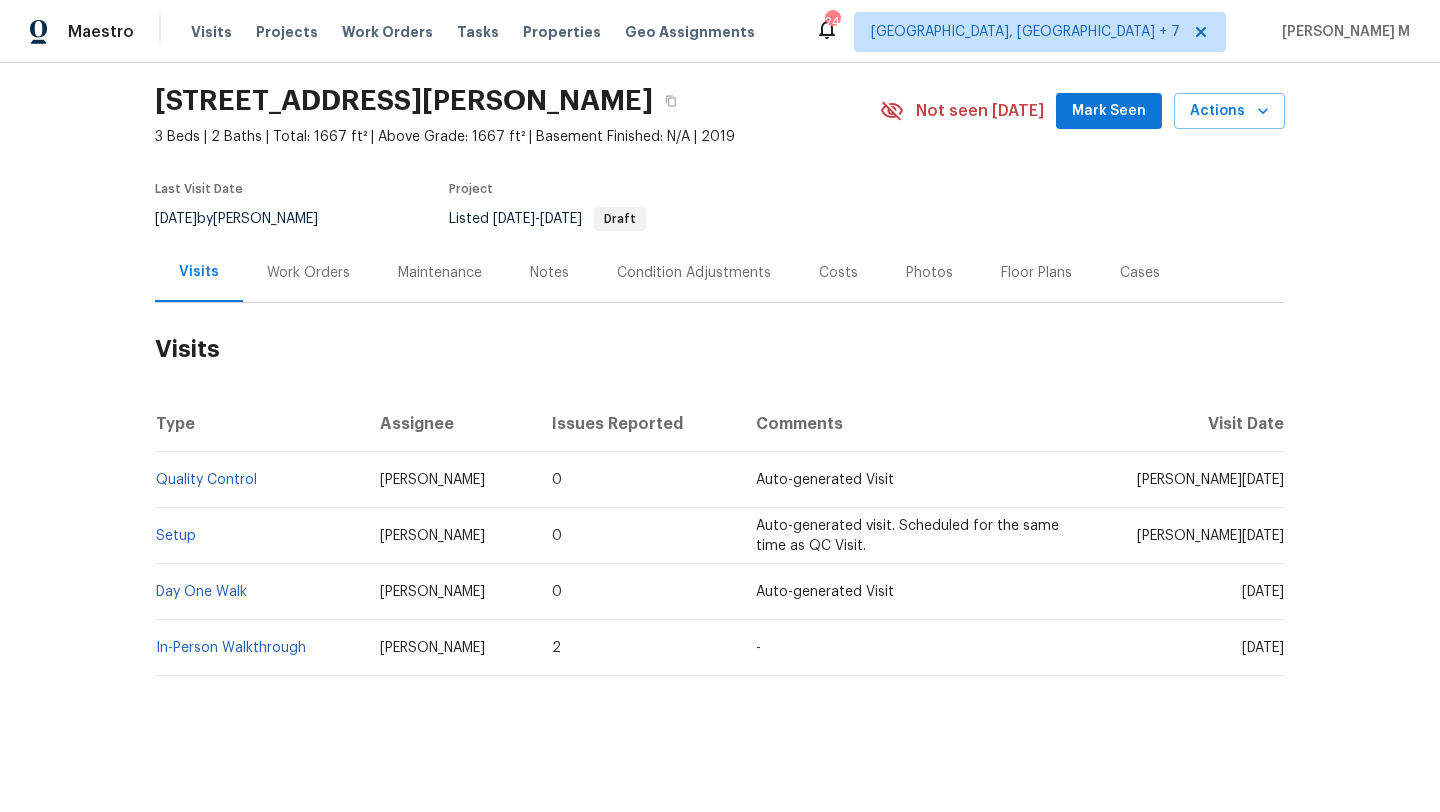 click on "Work Orders" at bounding box center [308, 273] 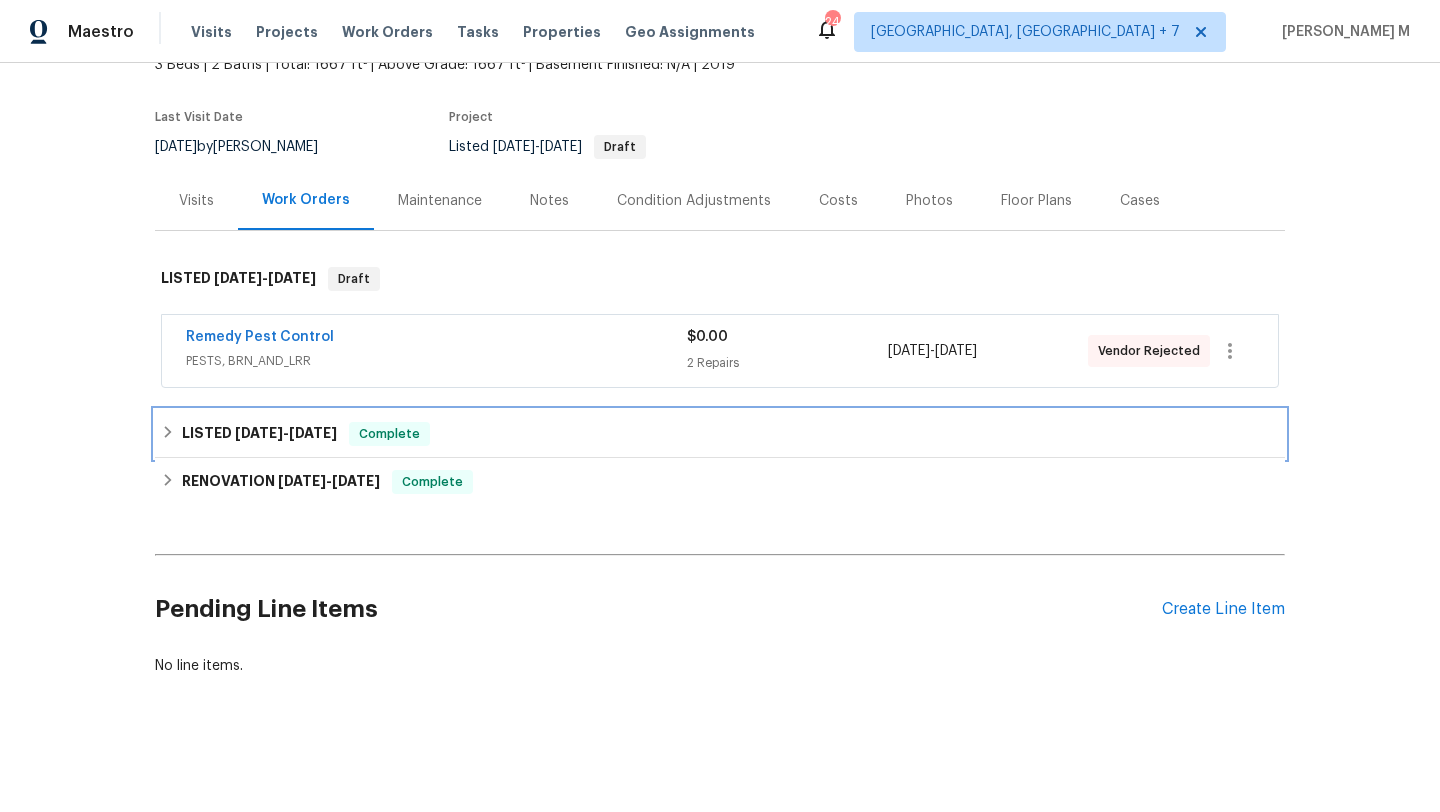click on "LISTED   6/11/25  -  6/12/25" at bounding box center (259, 434) 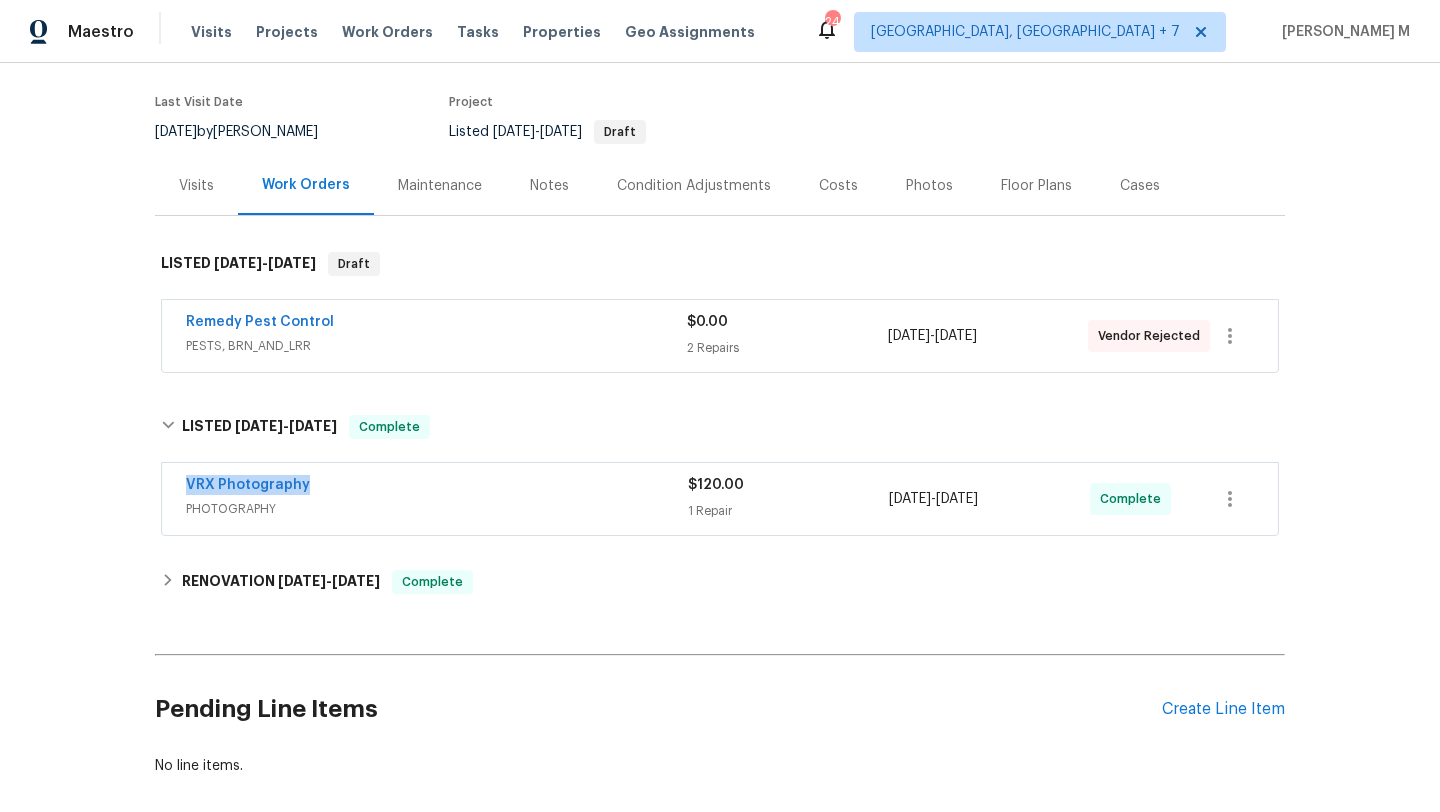 drag, startPoint x: 164, startPoint y: 475, endPoint x: 324, endPoint y: 475, distance: 160 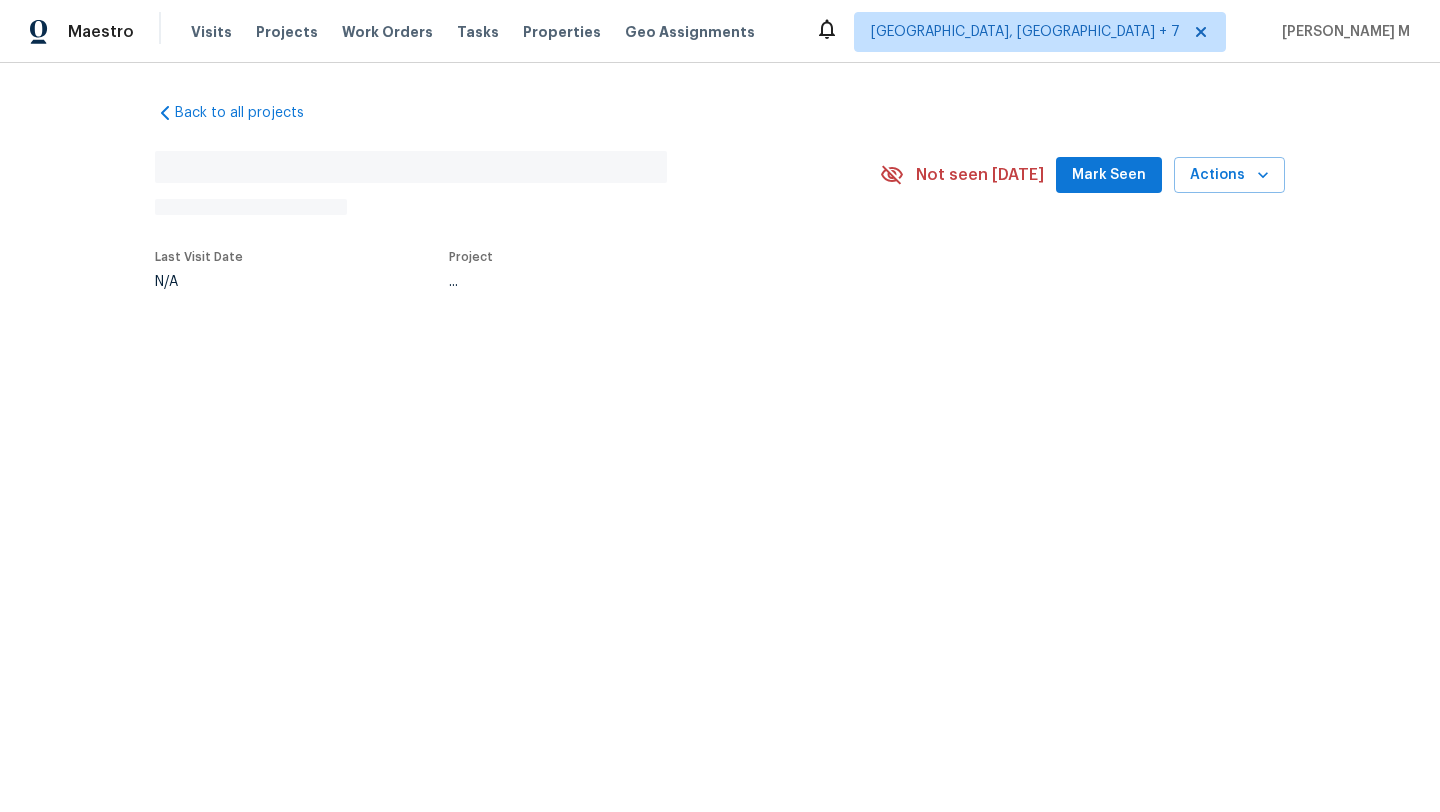 scroll, scrollTop: 0, scrollLeft: 0, axis: both 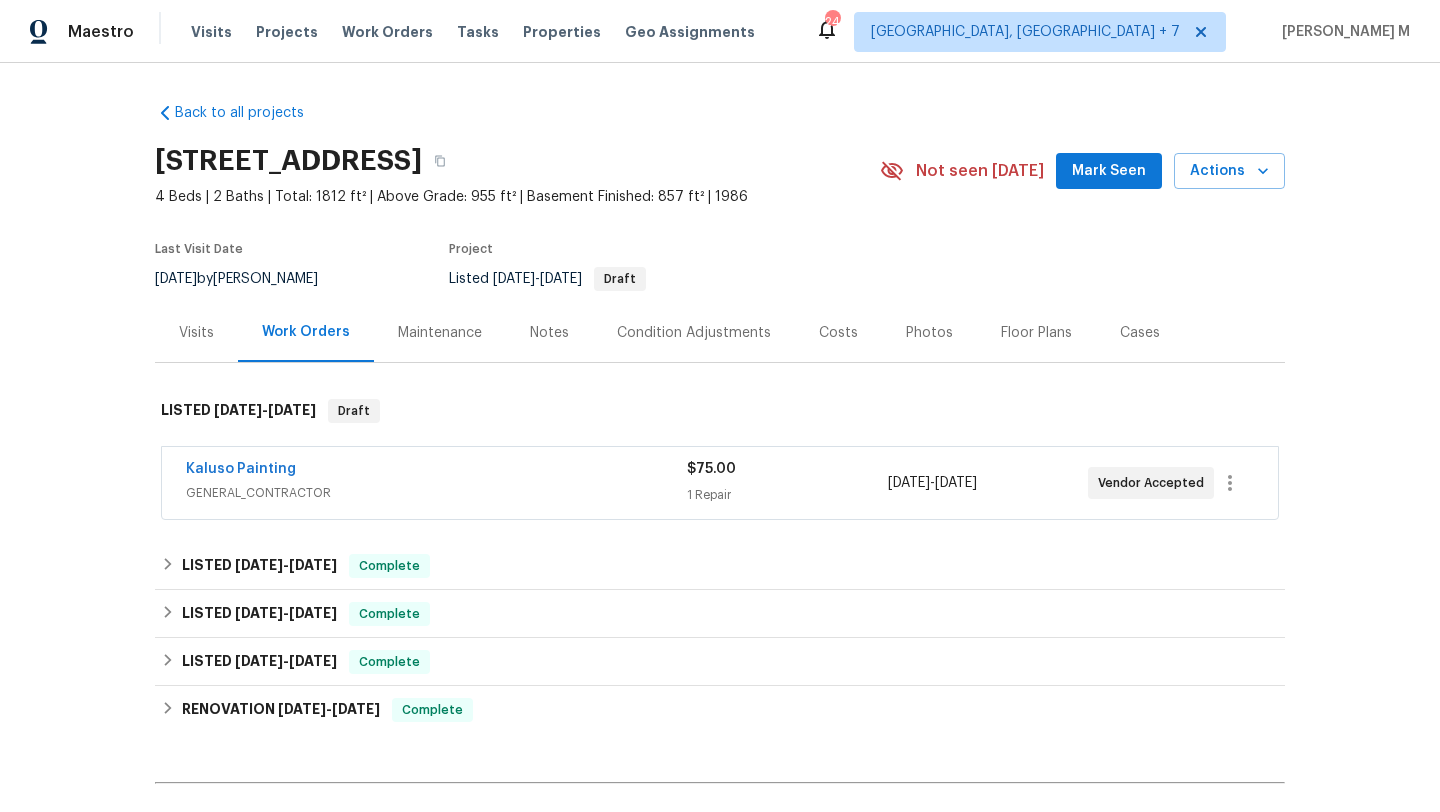 click on "Kaluso Painting" at bounding box center (436, 471) 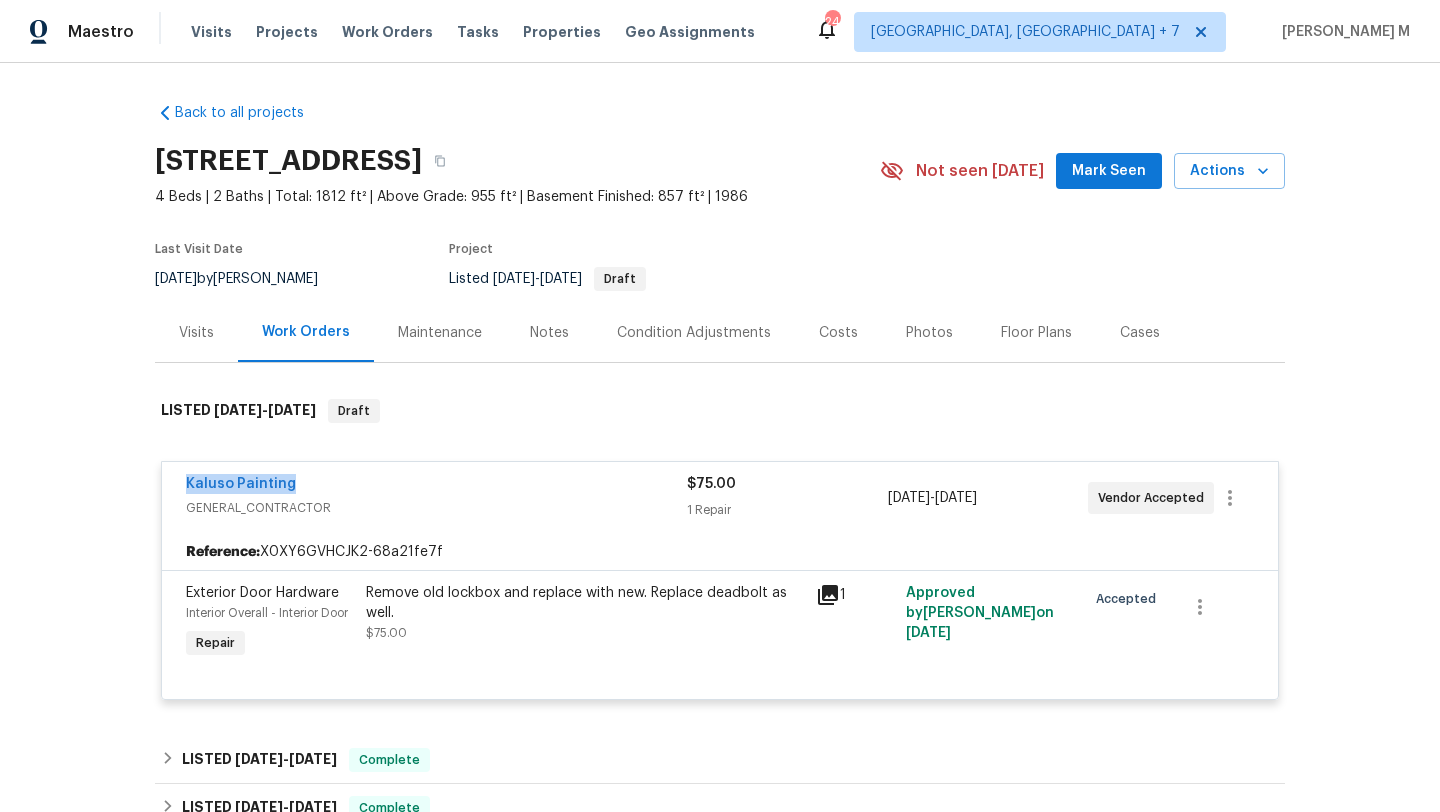 drag, startPoint x: 245, startPoint y: 481, endPoint x: 375, endPoint y: 481, distance: 130 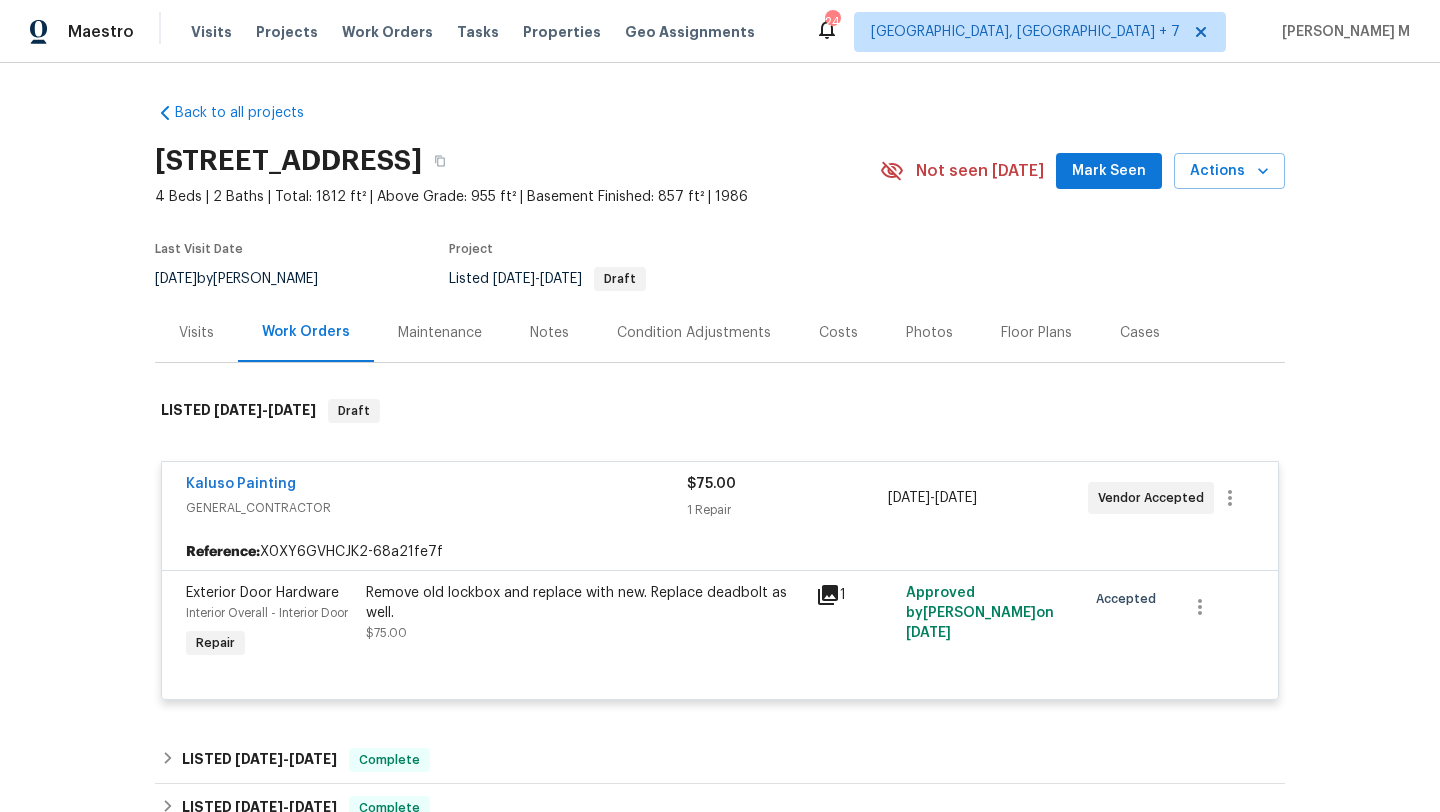 click on "Cases" at bounding box center (1140, 332) 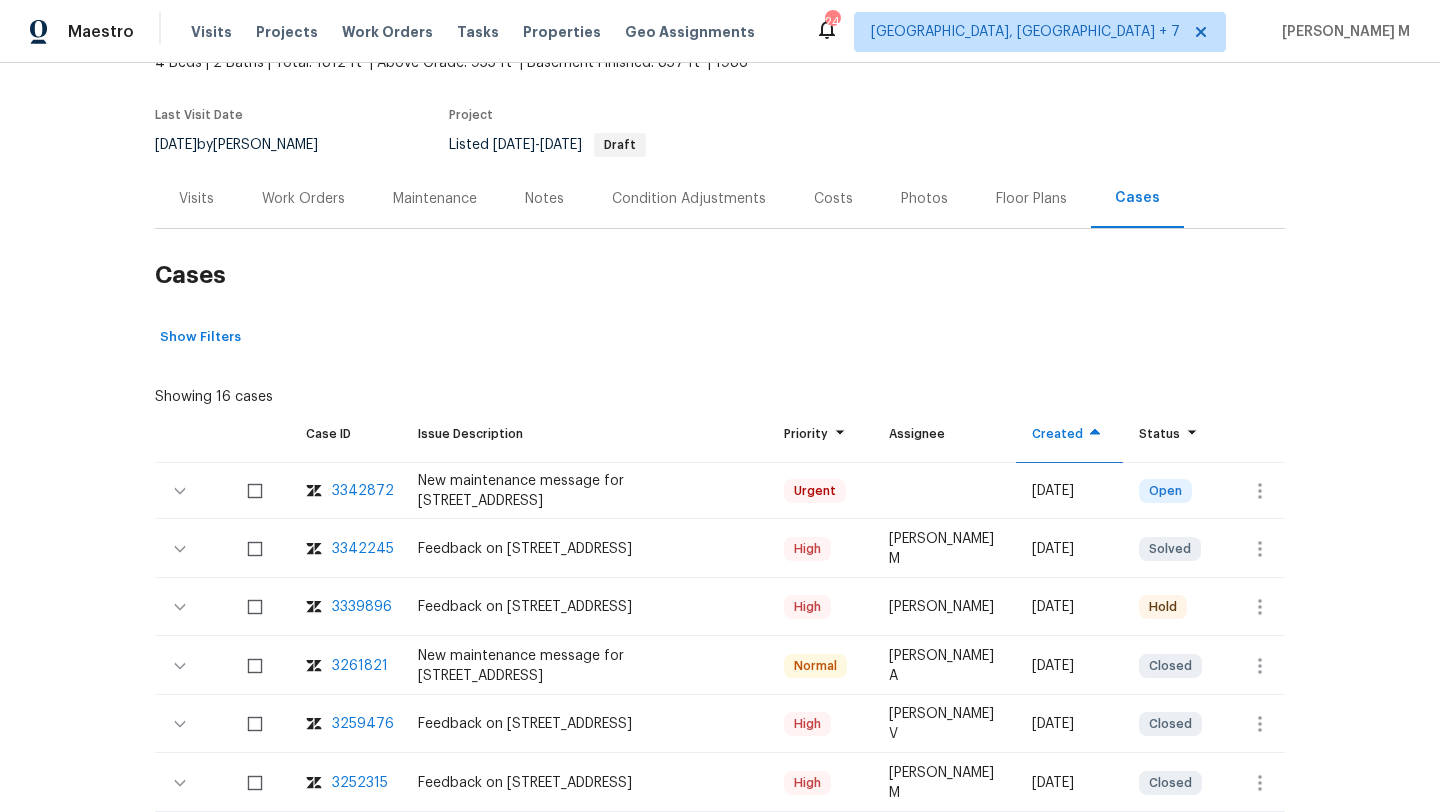 scroll, scrollTop: 175, scrollLeft: 0, axis: vertical 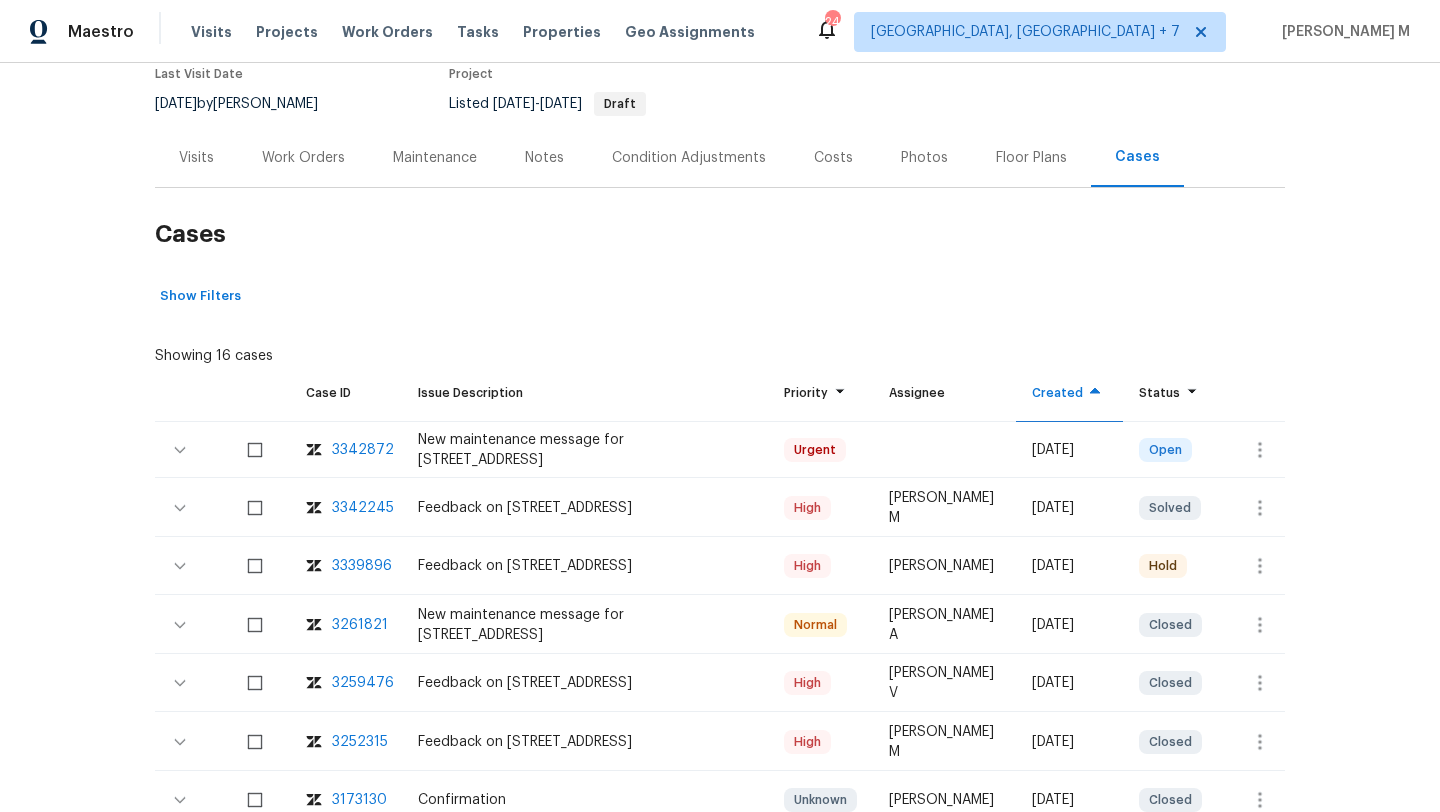 click on "3342245" at bounding box center (363, 508) 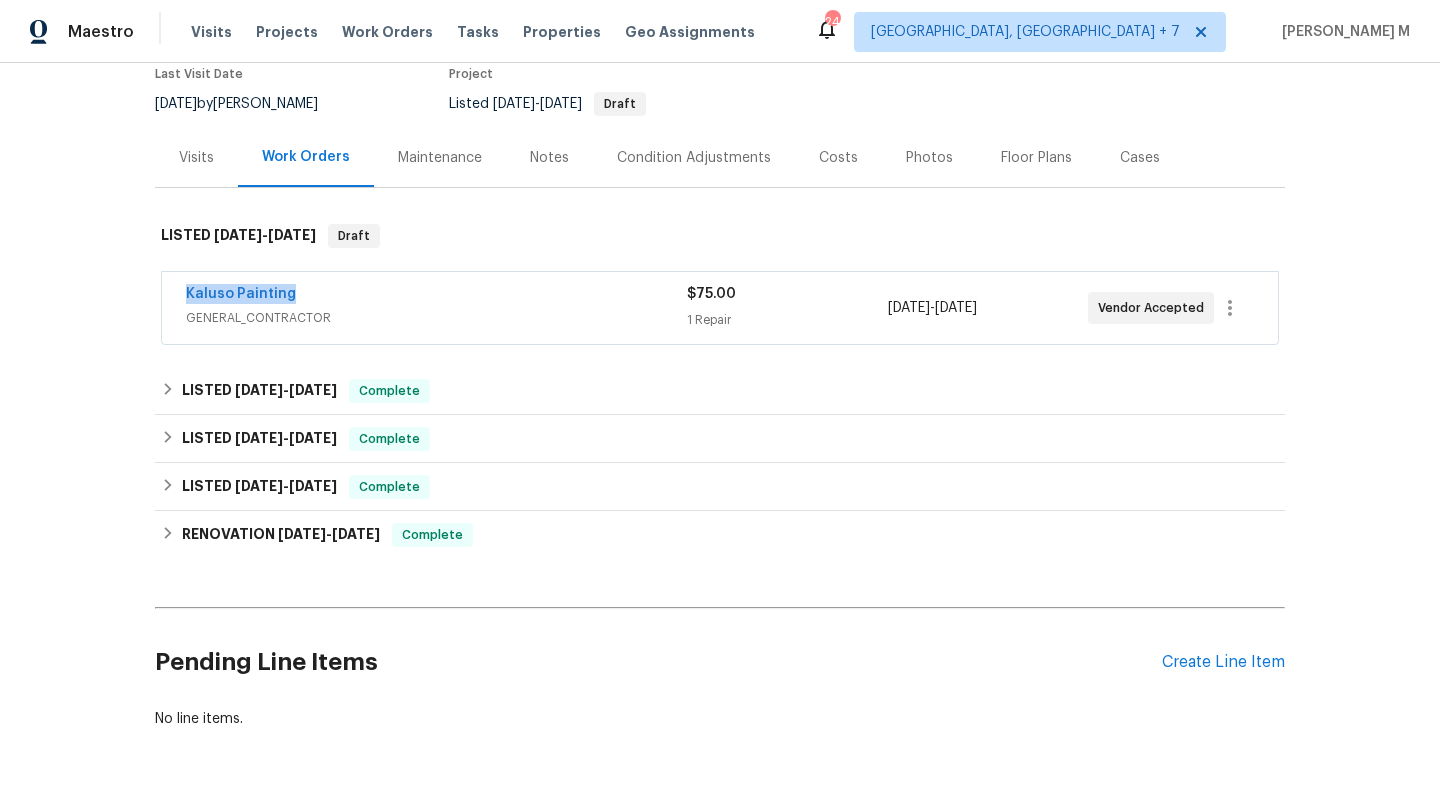 copy on "Kaluso Painting" 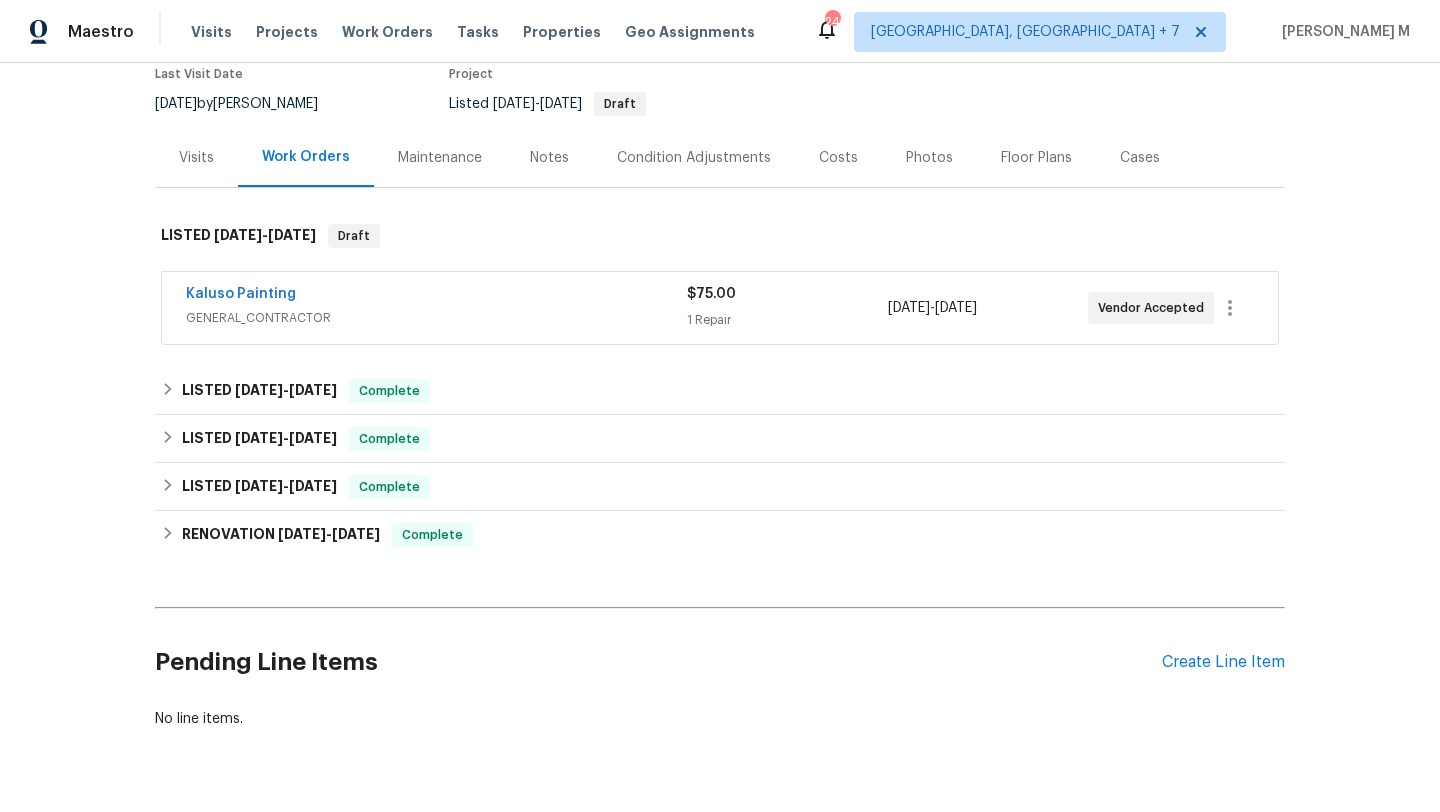 click on "Kaluso Painting GENERAL_CONTRACTOR $75.00 1 Repair [DATE]  -  [DATE] Vendor Accepted" at bounding box center [720, 309] 